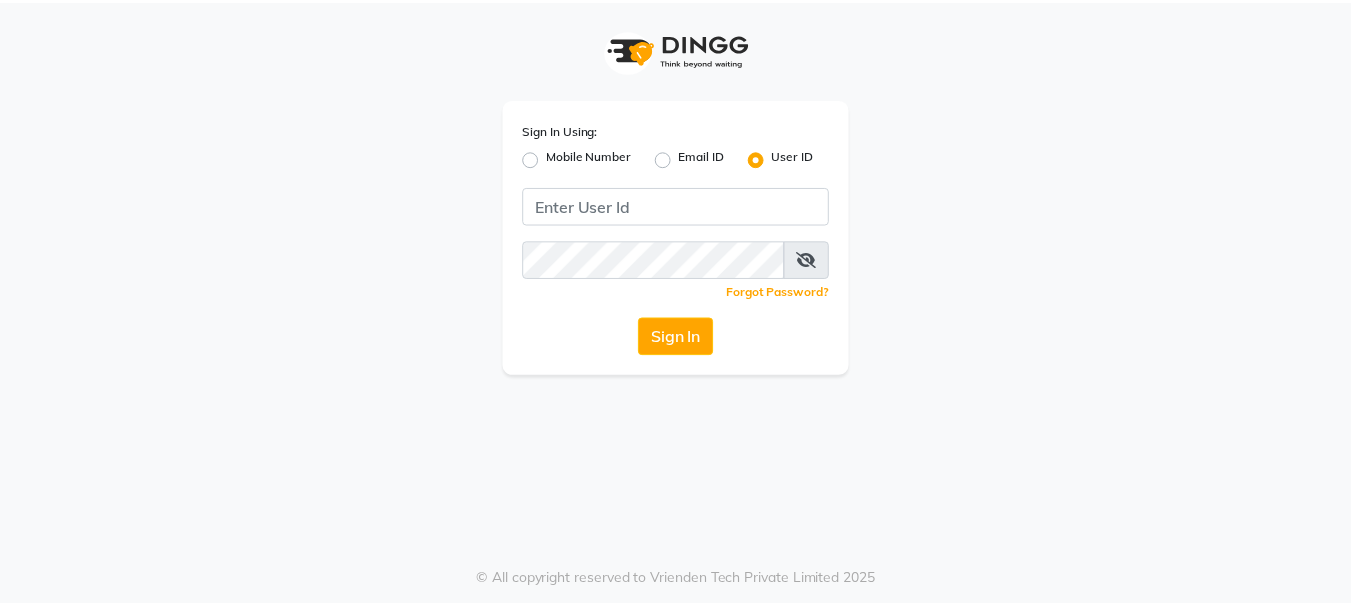 scroll, scrollTop: 0, scrollLeft: 0, axis: both 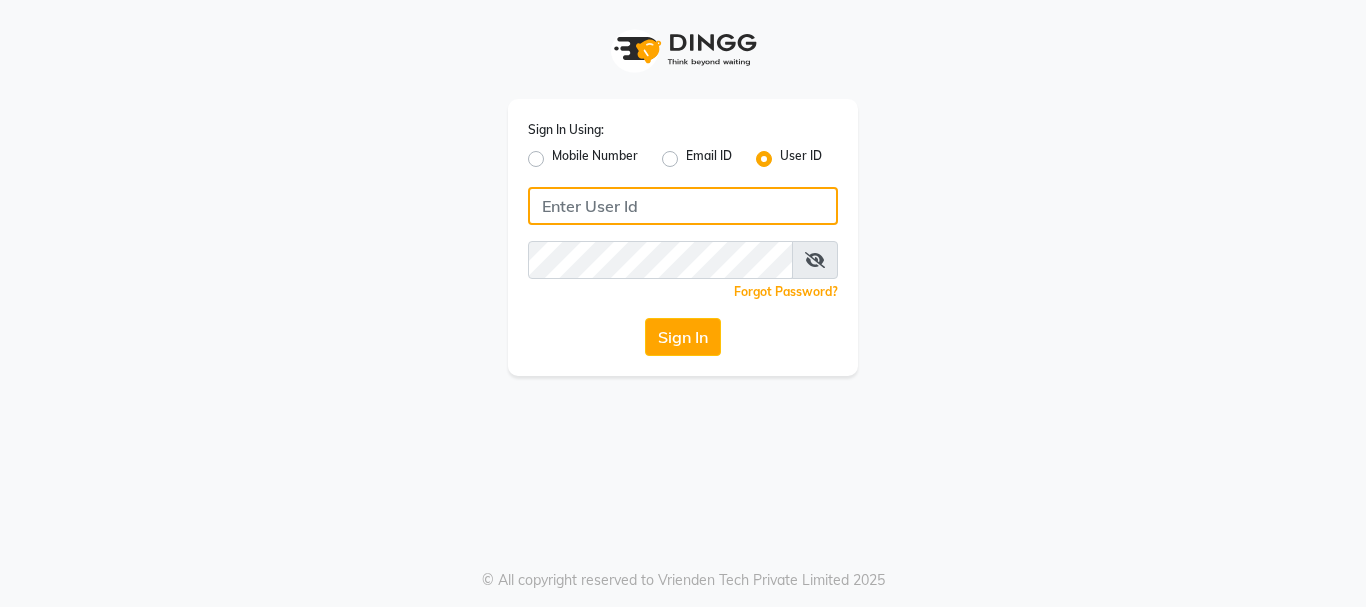 type on "9949972973" 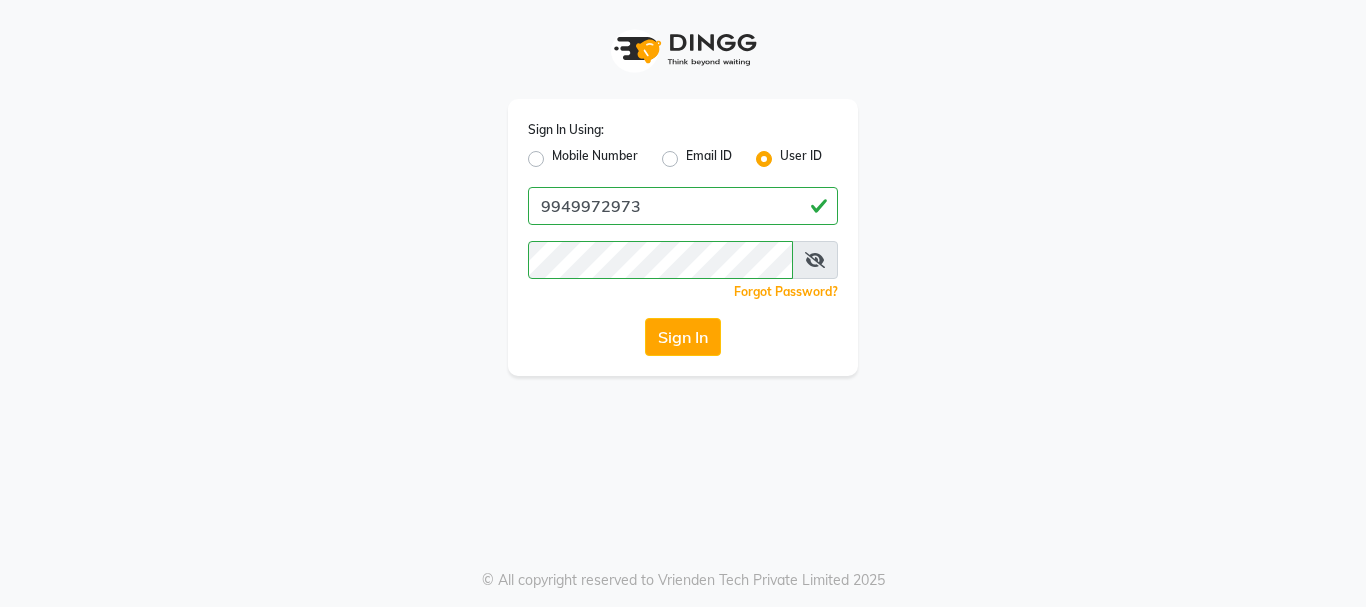 click on "Mobile Number" 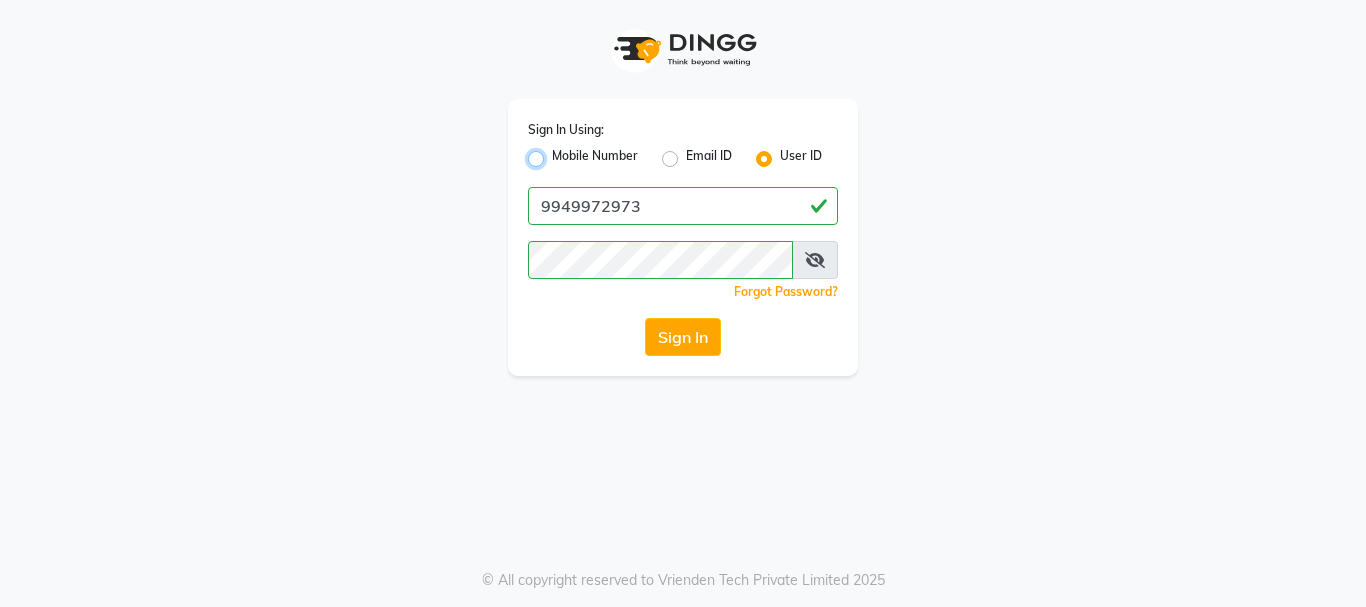 click on "Mobile Number" at bounding box center (558, 153) 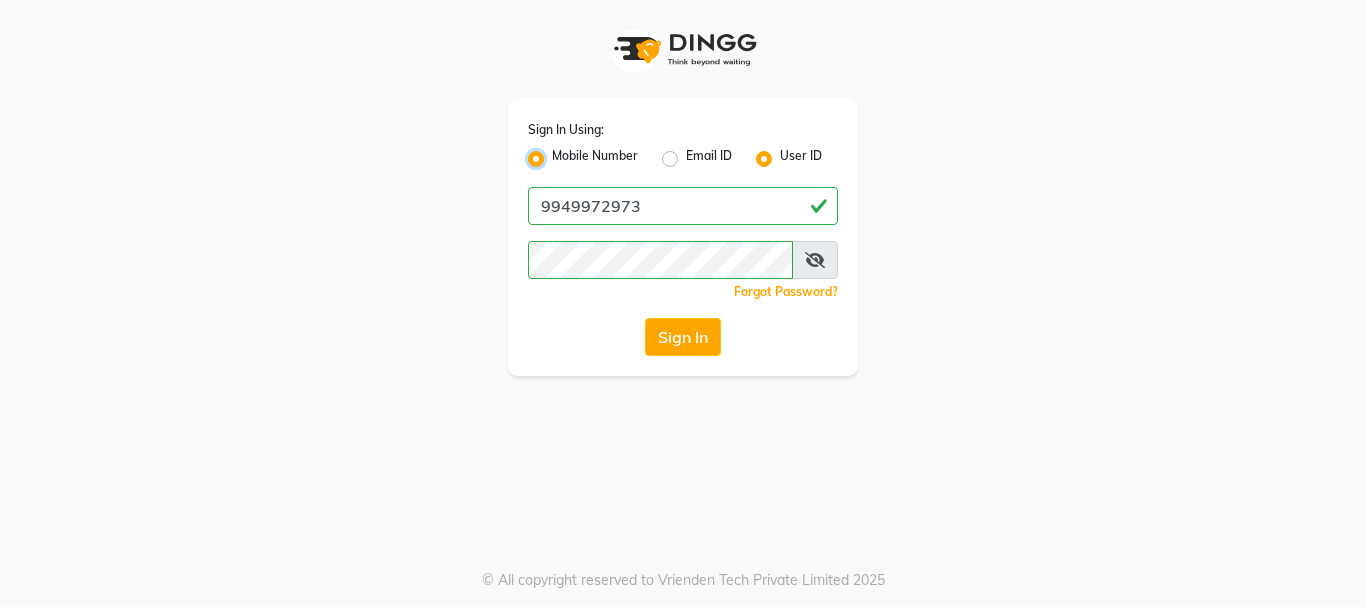radio on "false" 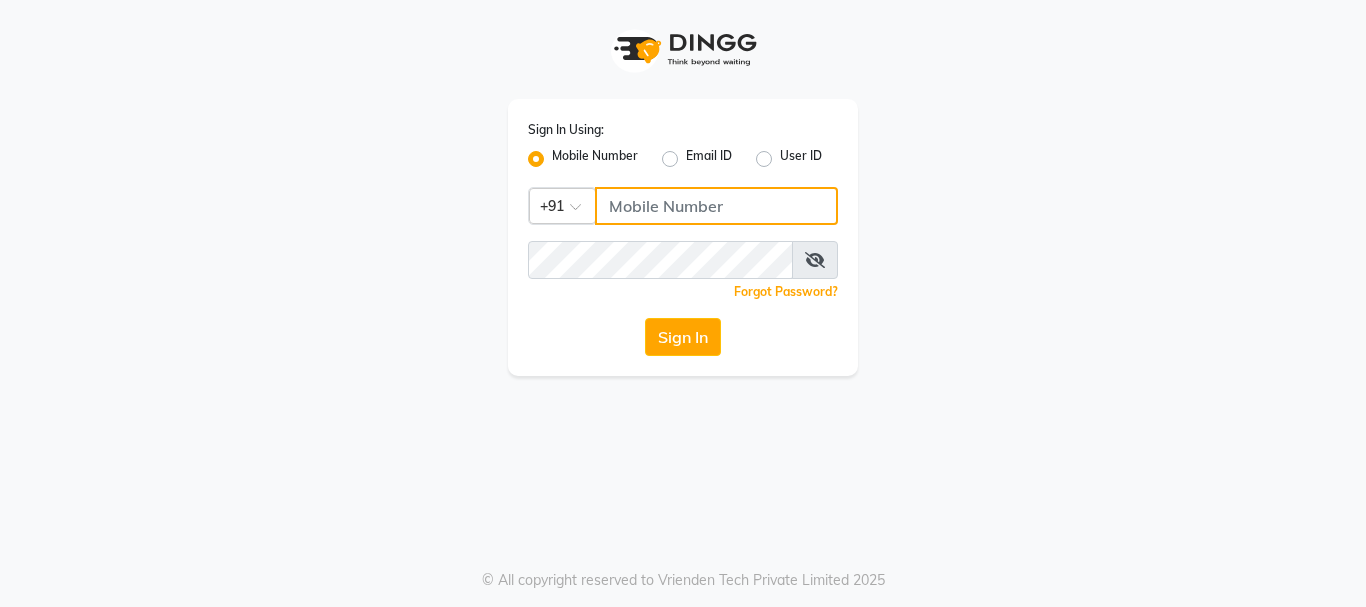 click 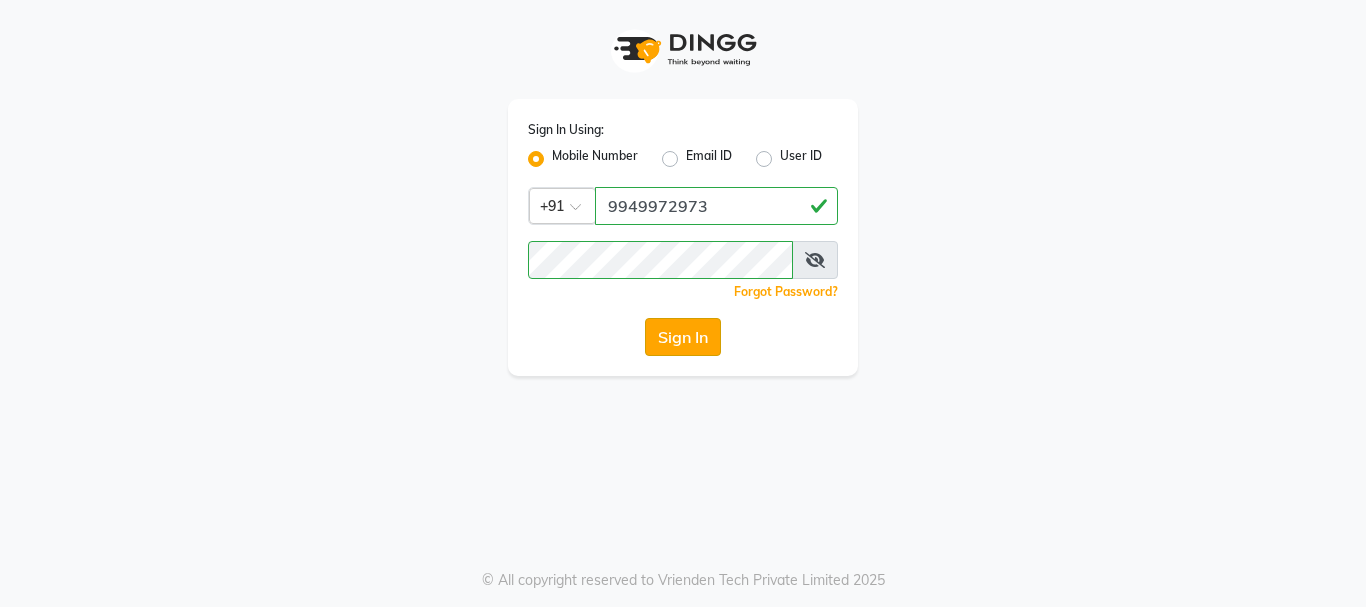 click on "Sign In" 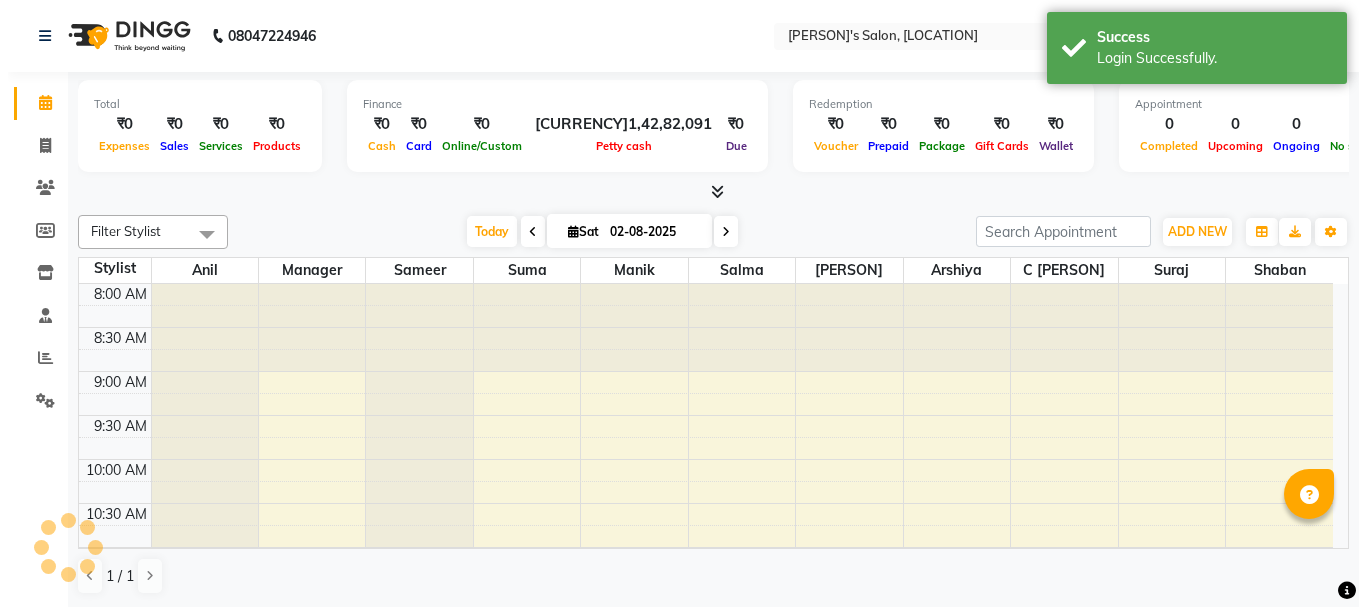 scroll, scrollTop: 0, scrollLeft: 0, axis: both 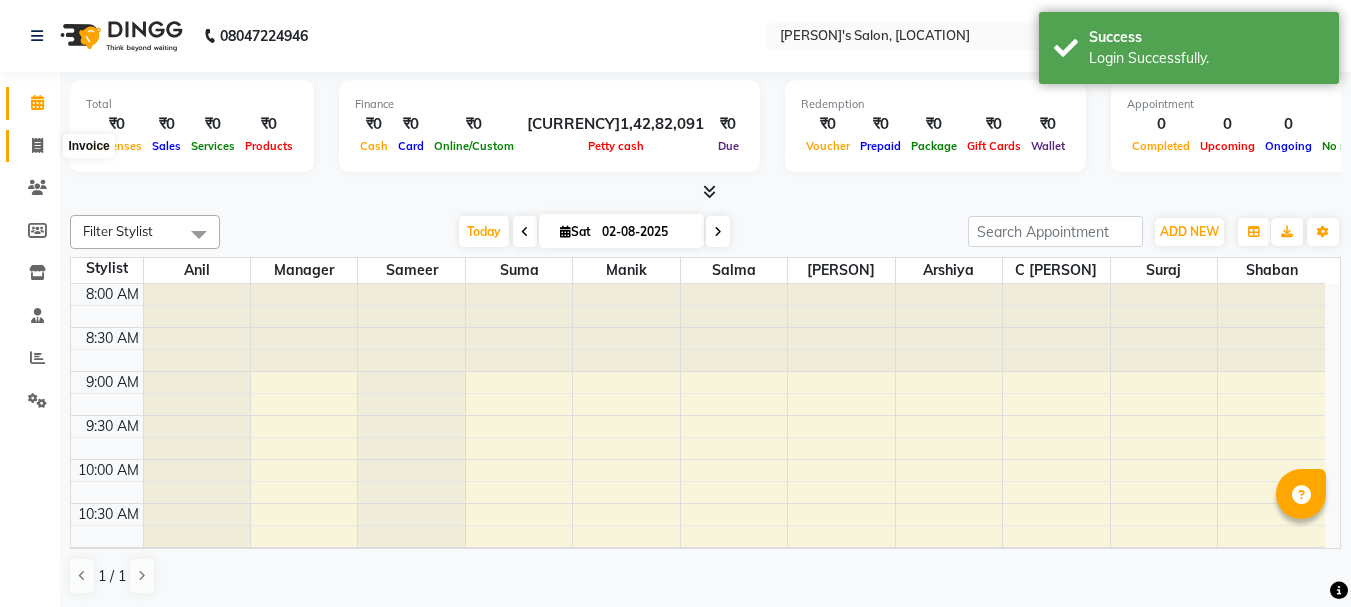 click 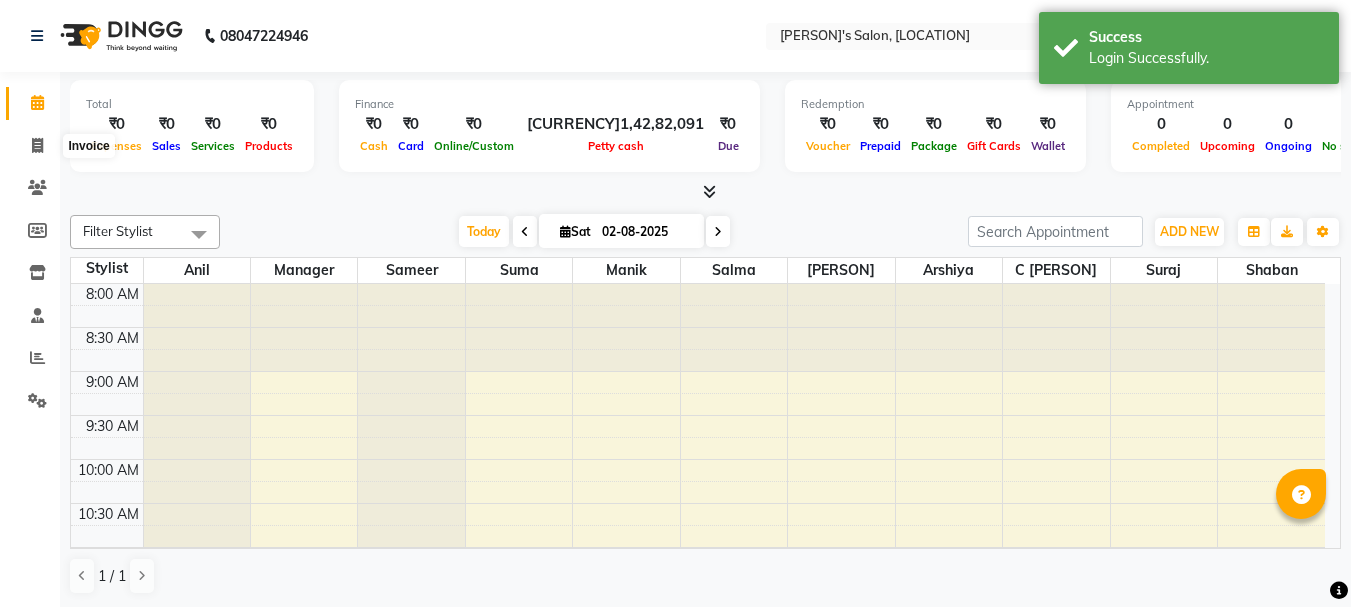 select on "service" 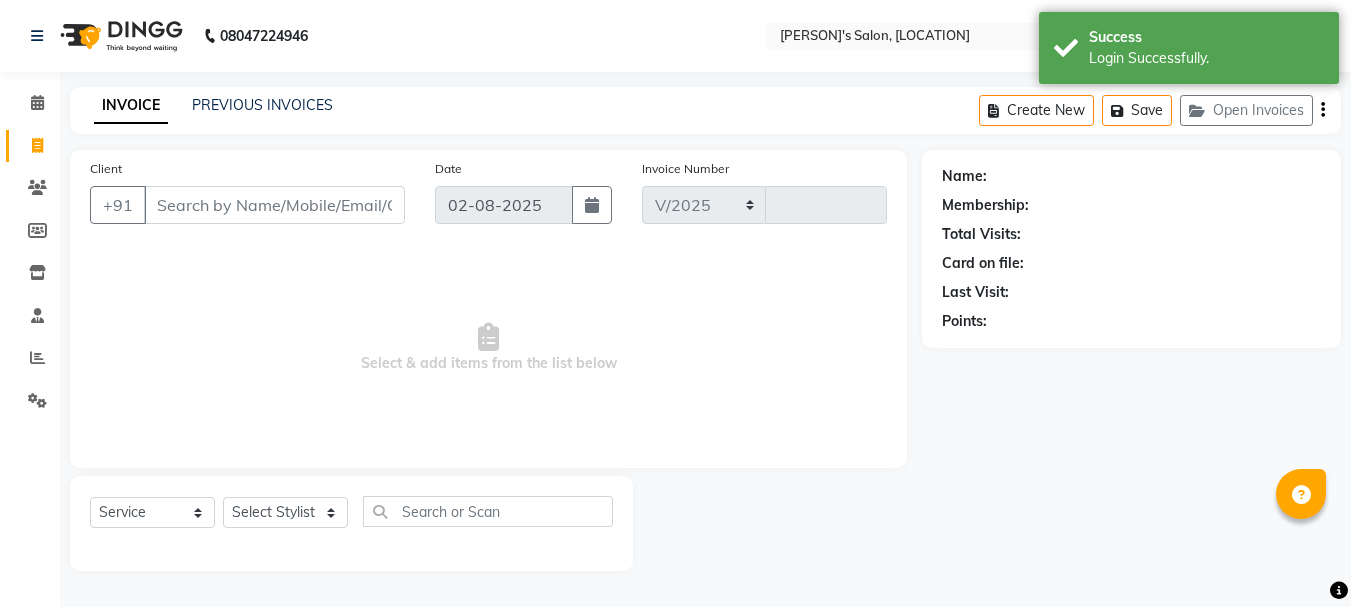 select on "3810" 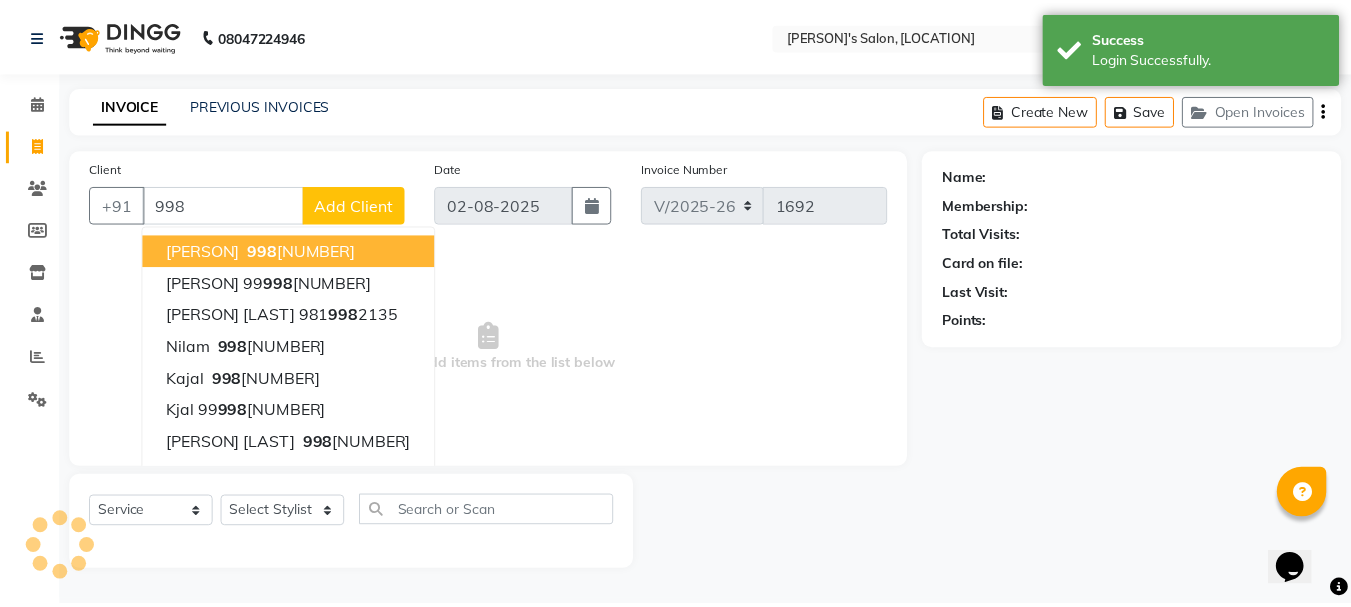 scroll, scrollTop: 0, scrollLeft: 0, axis: both 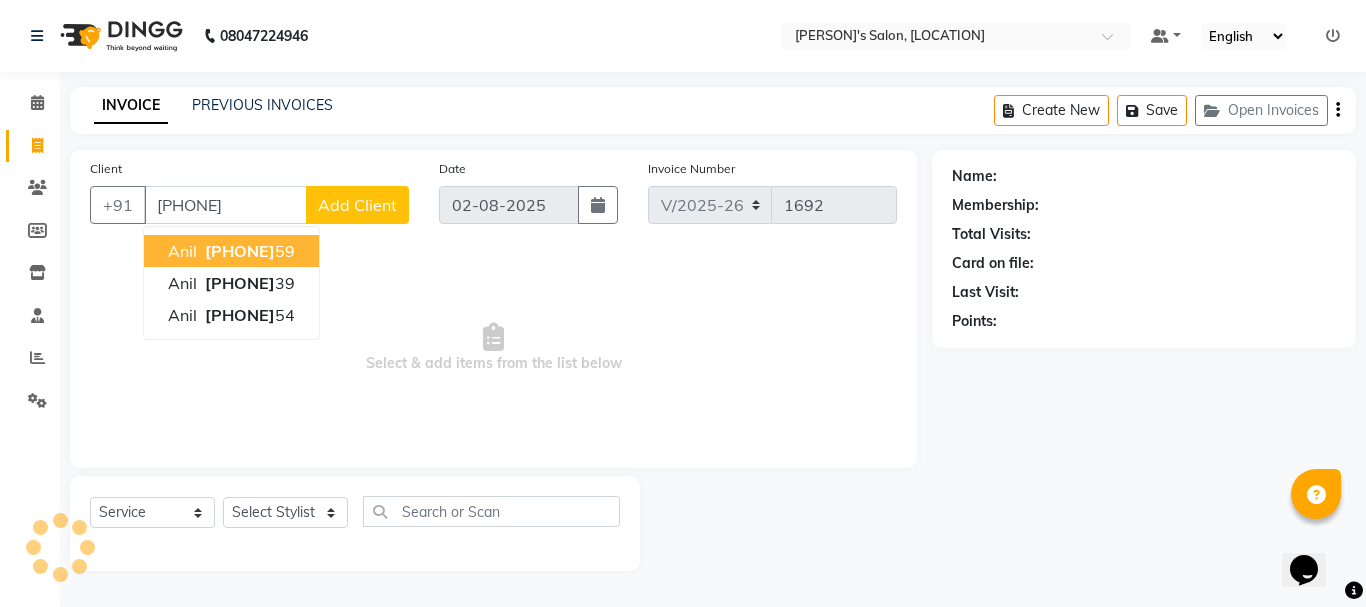type on "[PHONE]" 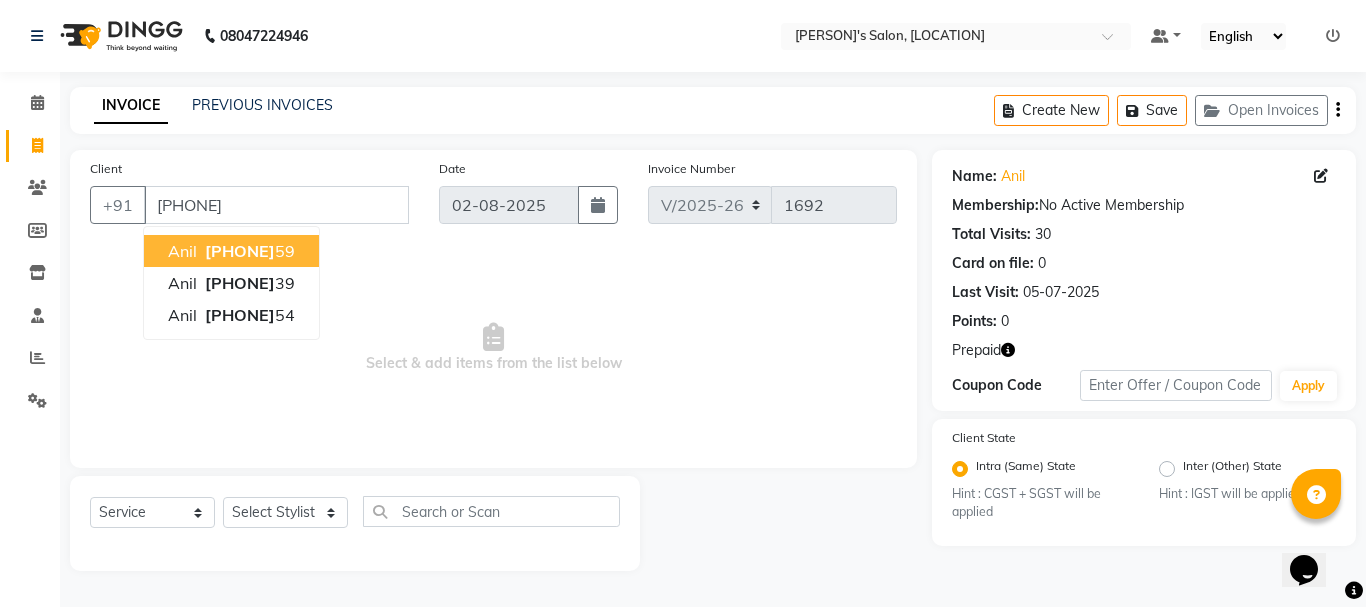click on "[PHONE]" at bounding box center (240, 251) 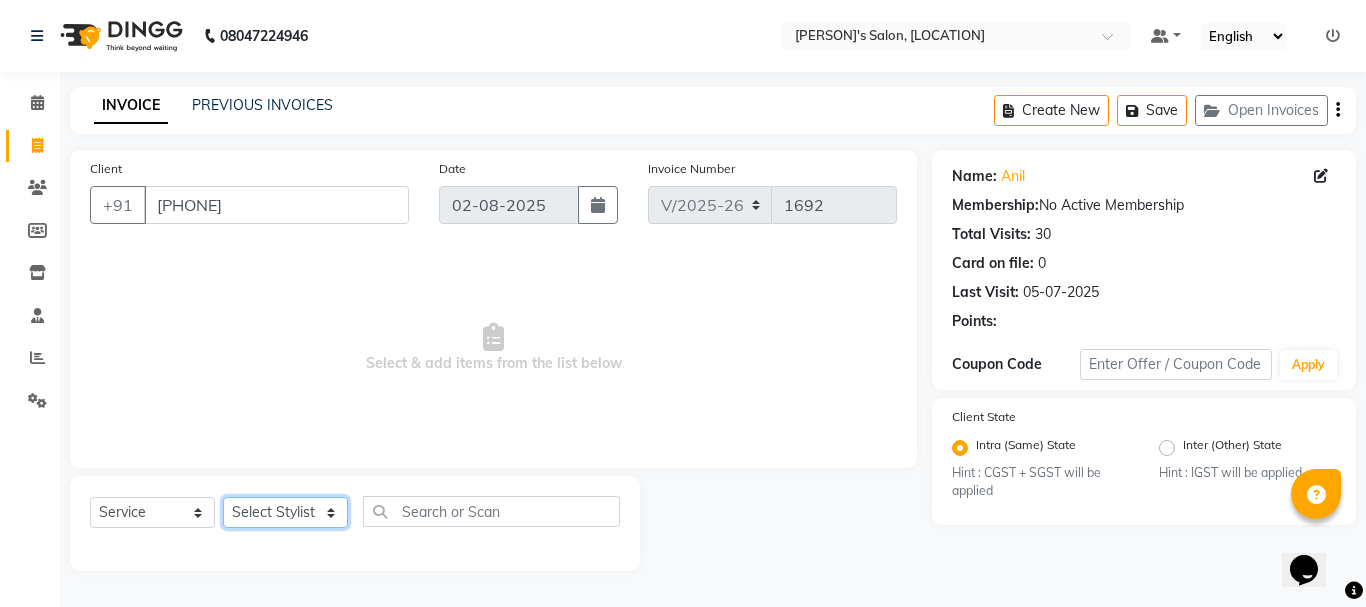 click on "Select Stylist Anil arshiya C Ameer Manager manik Salma Sameer Shaban Suma Suraj Taniya" 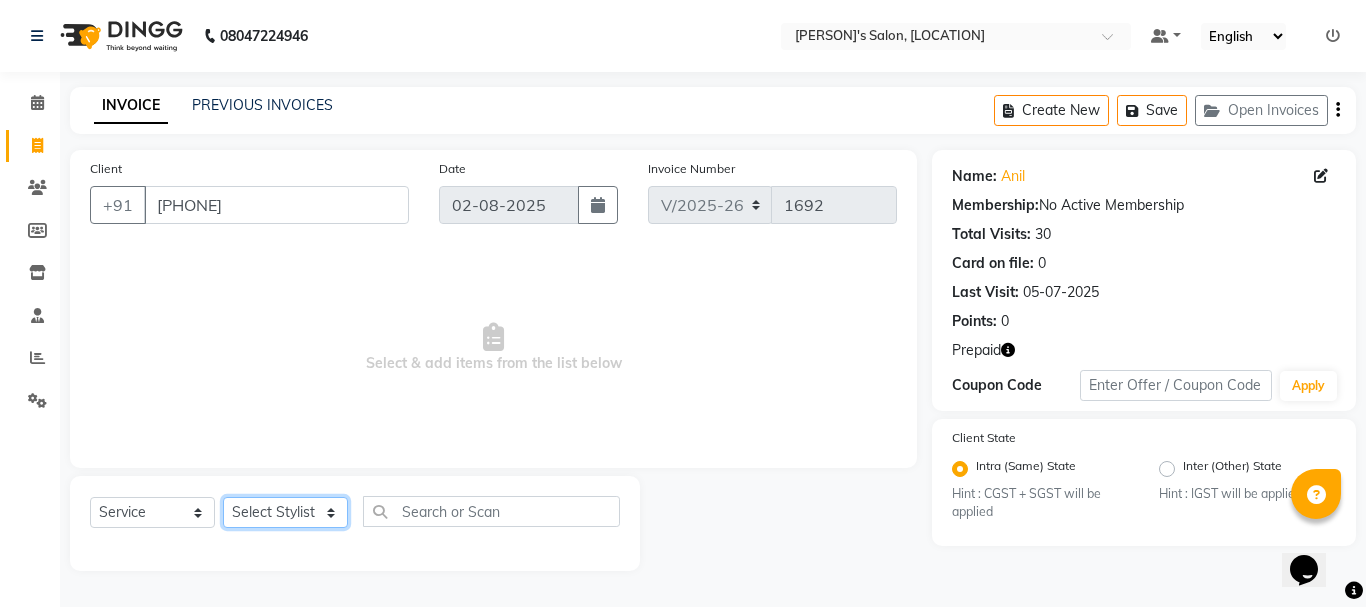 select on "19032" 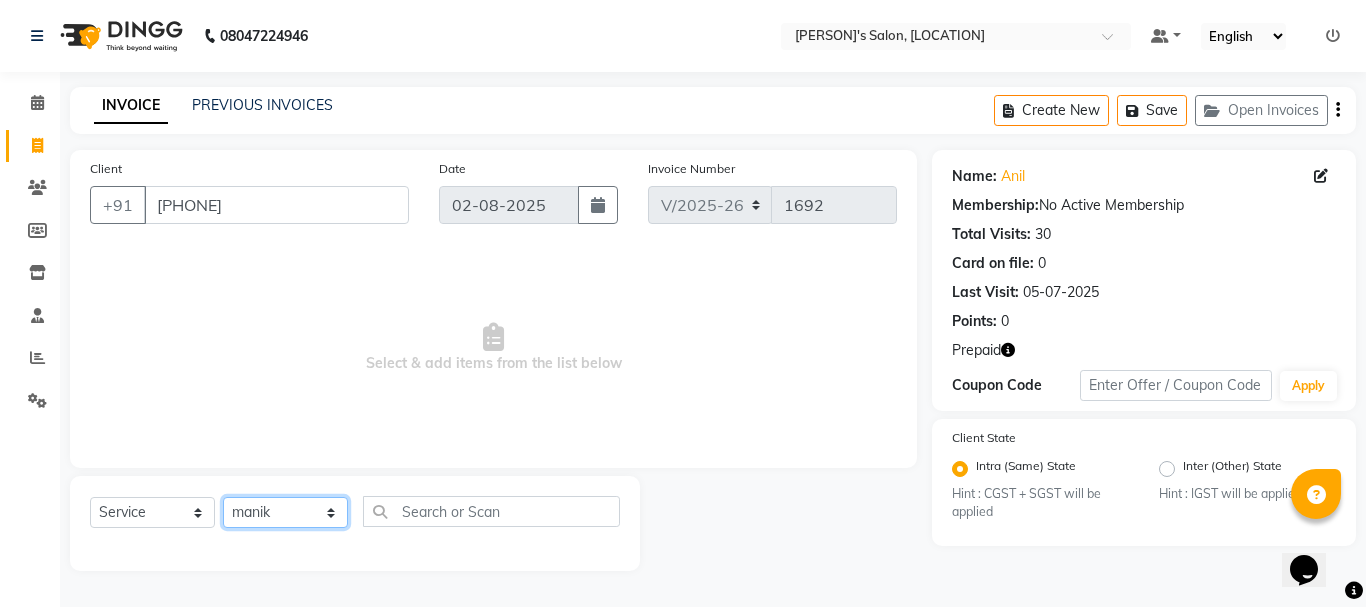 click on "Select Stylist Anil arshiya C Ameer Manager manik Salma Sameer Shaban Suma Suraj Taniya" 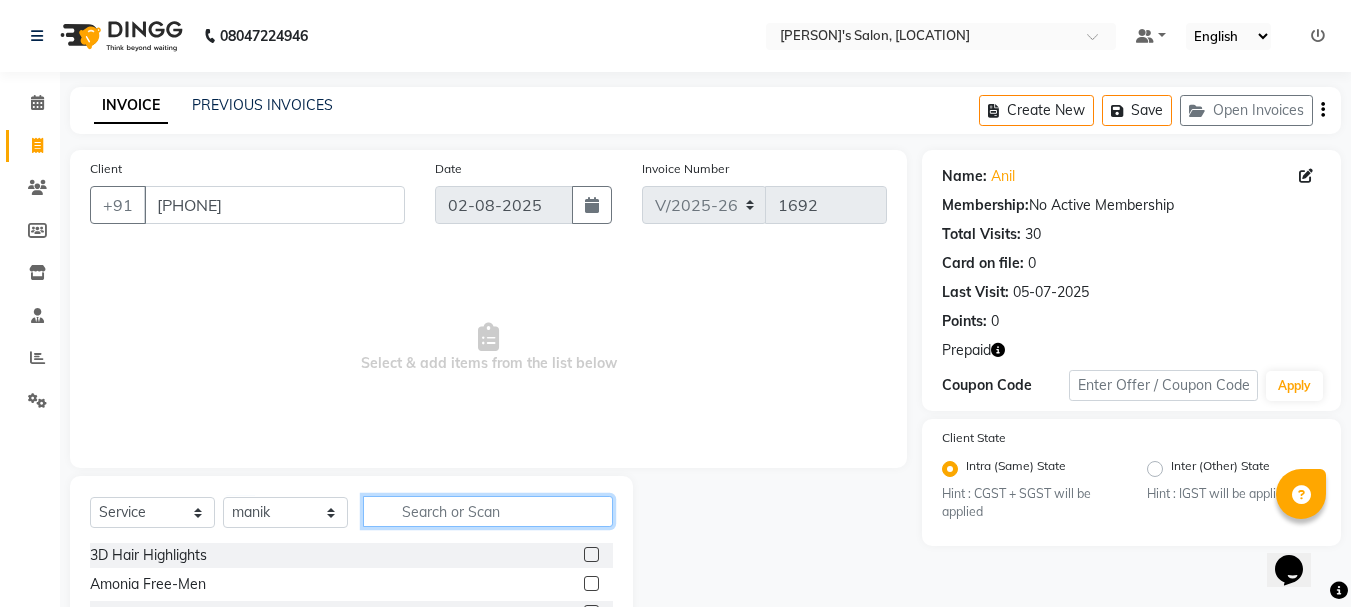click 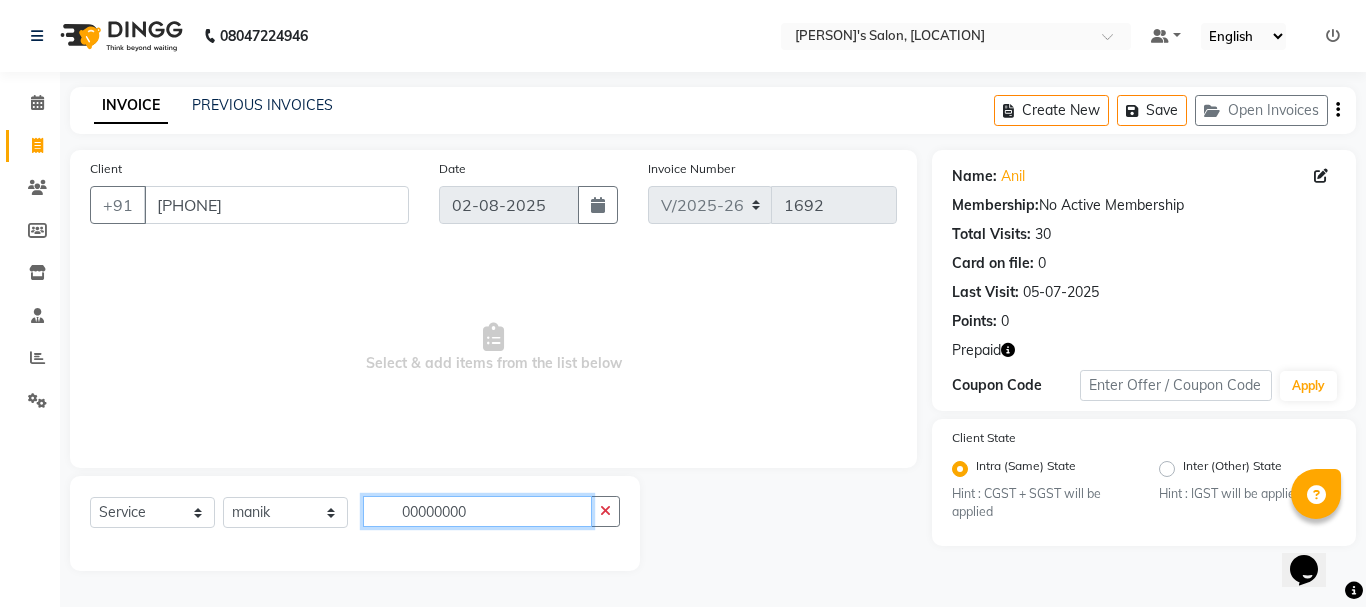 click on "00000000" 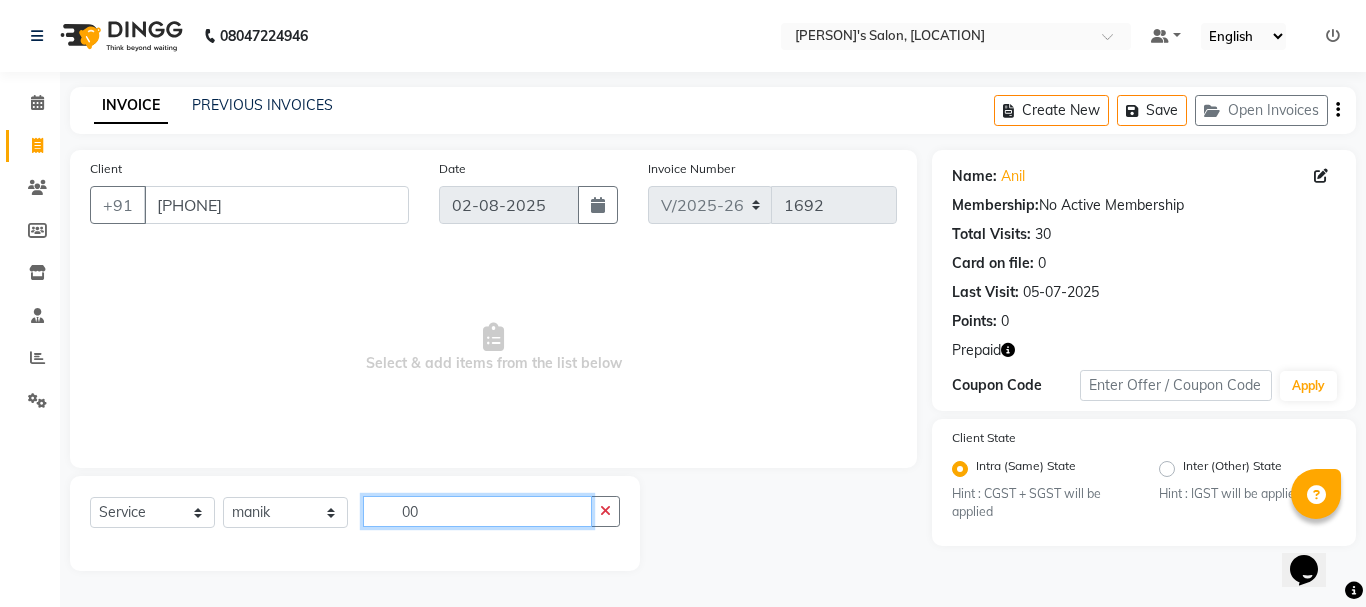 type on "0" 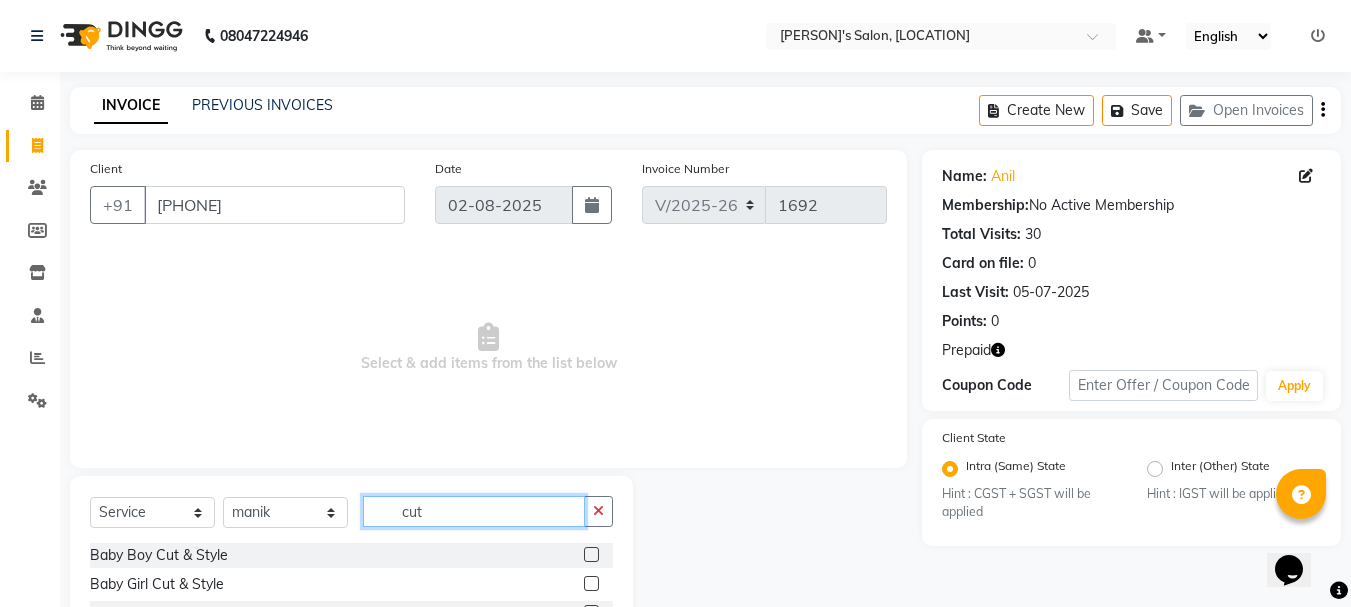 scroll, scrollTop: 194, scrollLeft: 0, axis: vertical 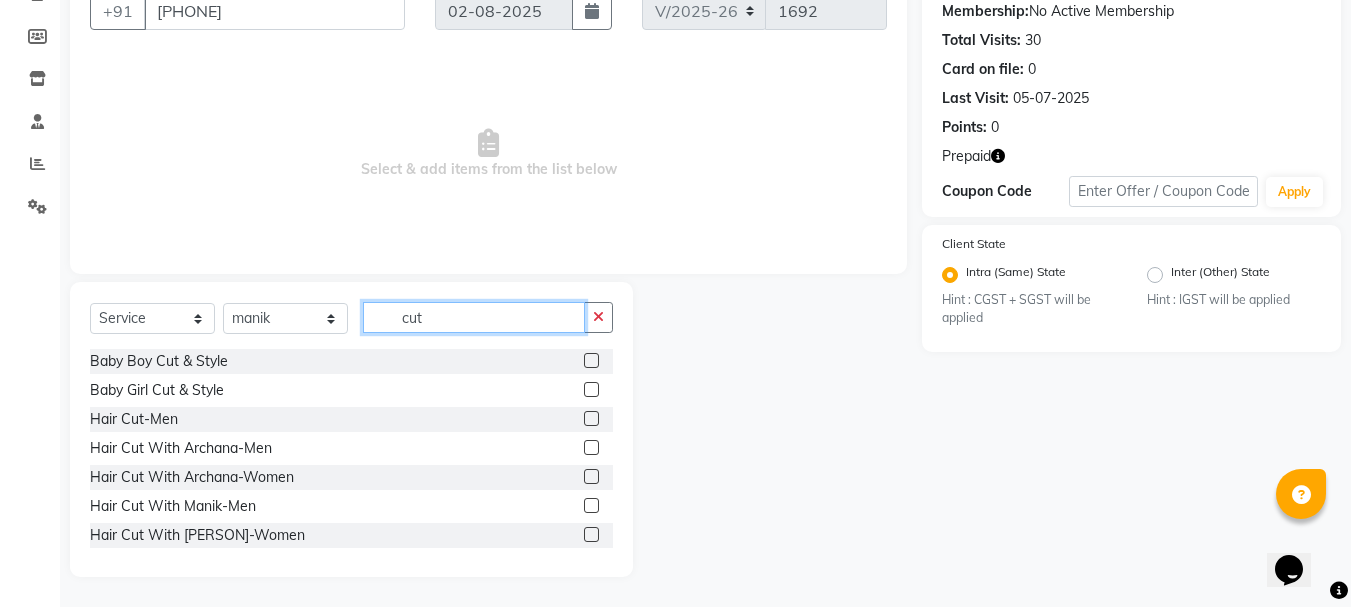 type on "cut" 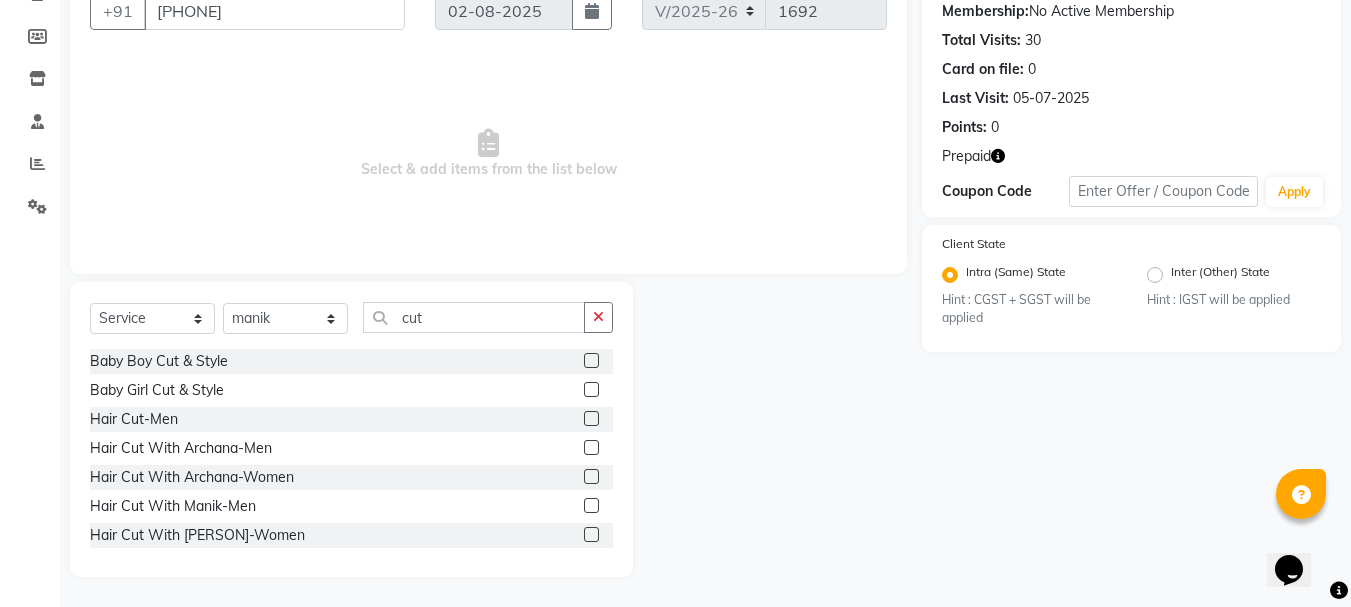 click 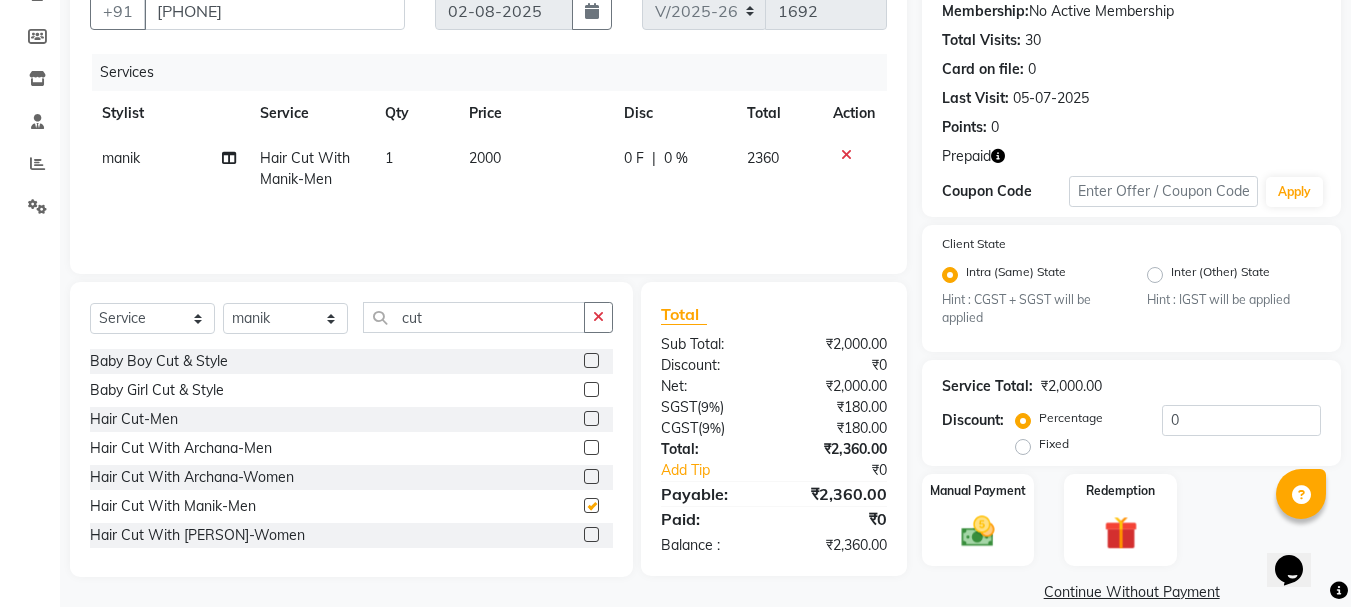 checkbox on "false" 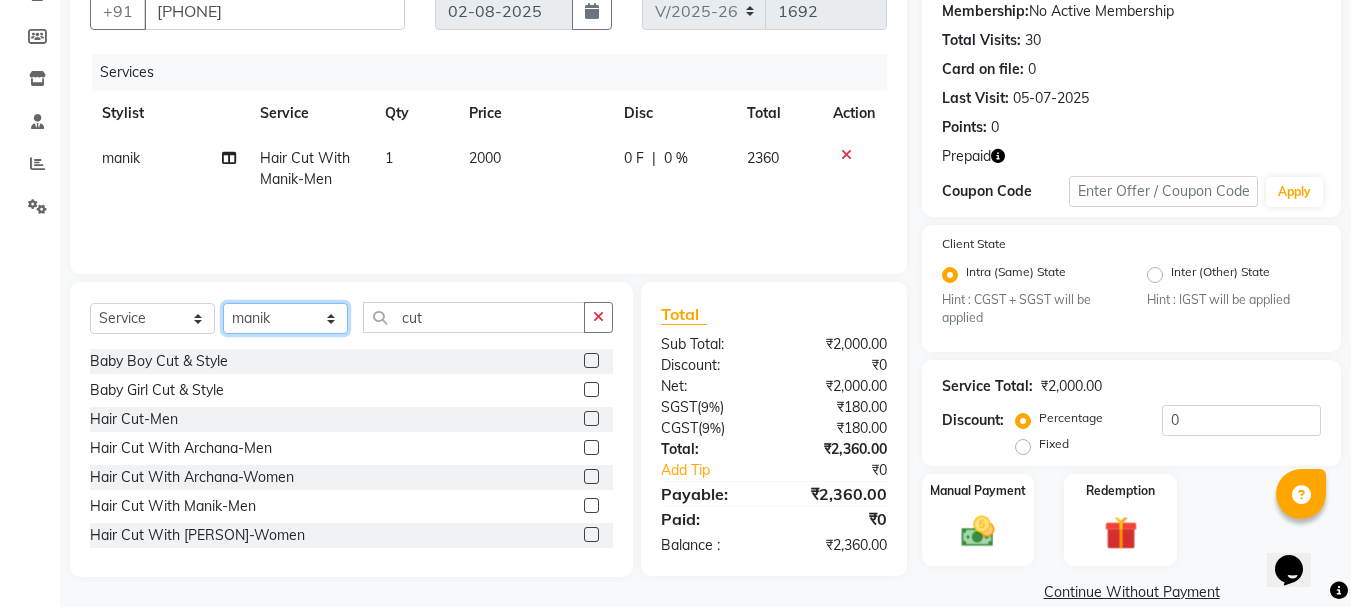 click on "Select Stylist Anil arshiya C Ameer Manager manik Salma Sameer Shaban Suma Suraj Taniya" 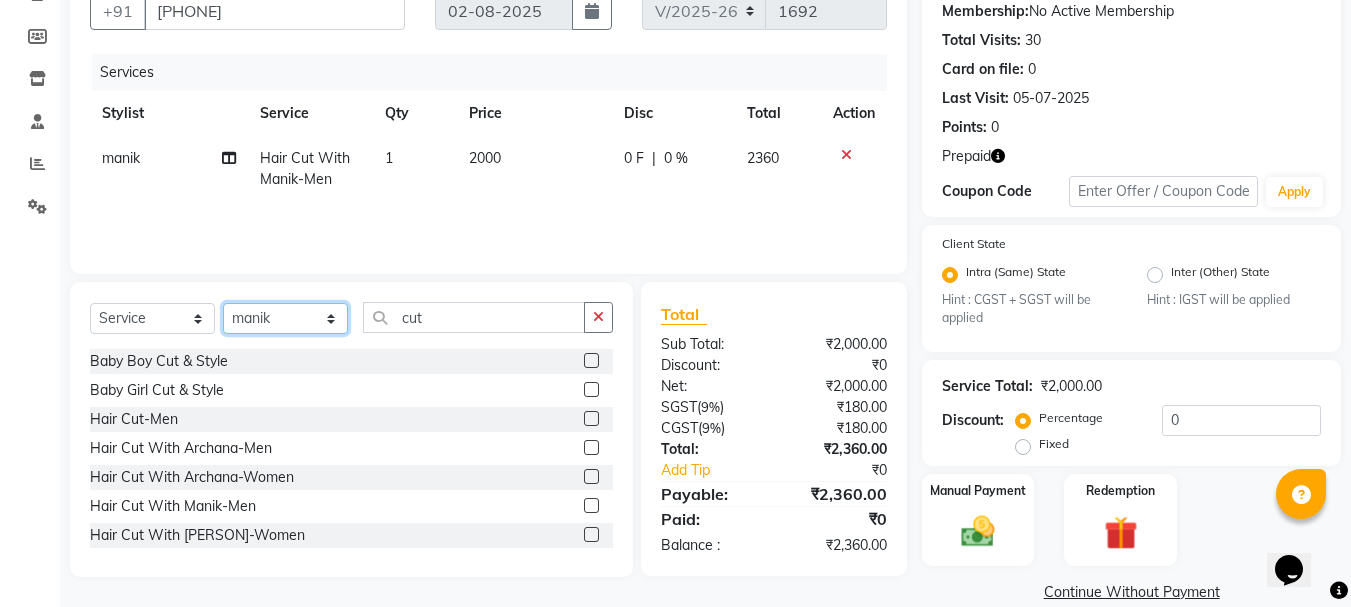 select on "85003" 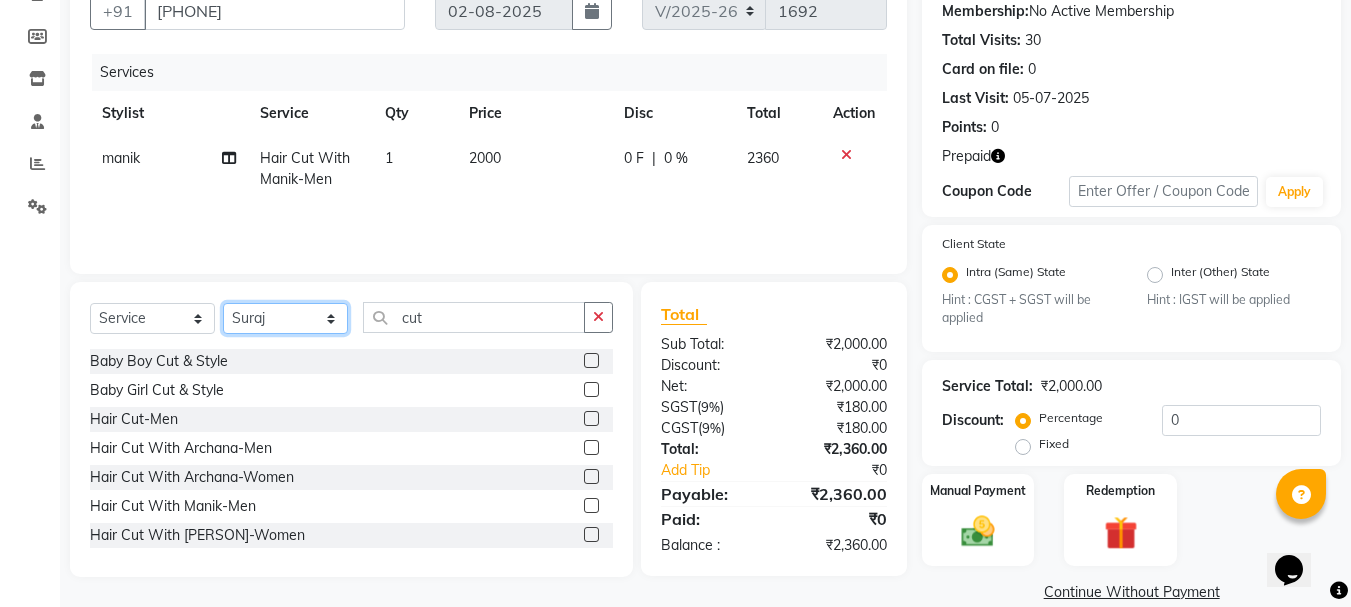 click on "Select Stylist Anil arshiya C Ameer Manager manik Salma Sameer Shaban Suma Suraj Taniya" 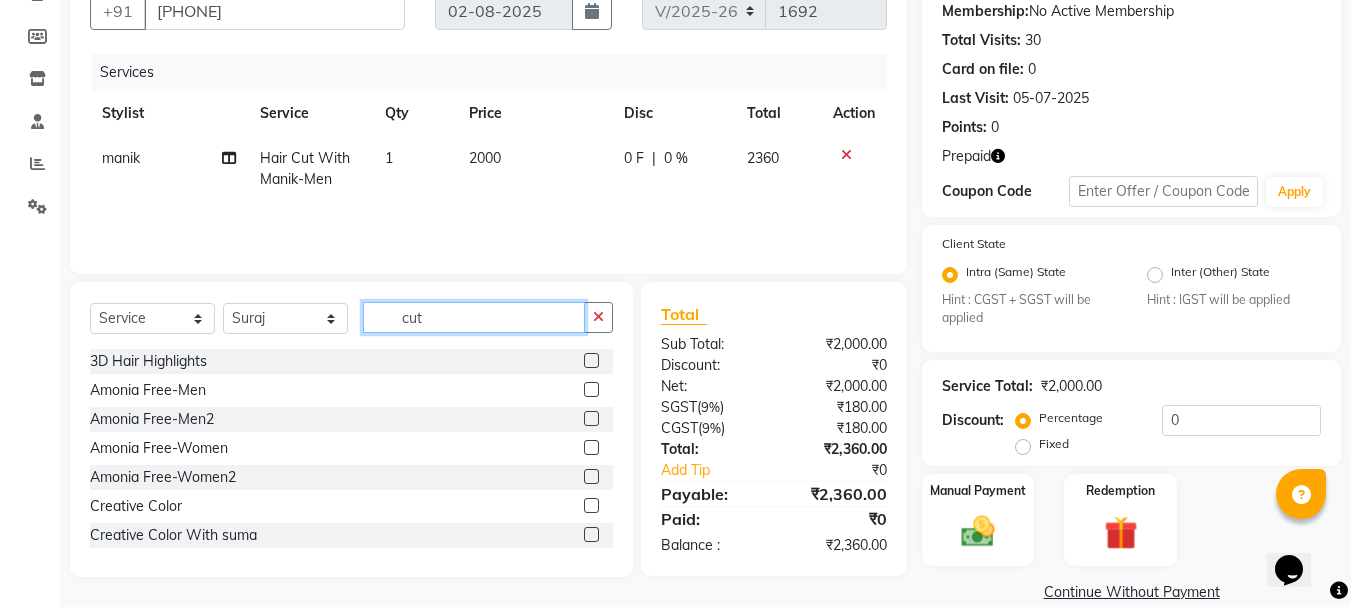 click on "cut" 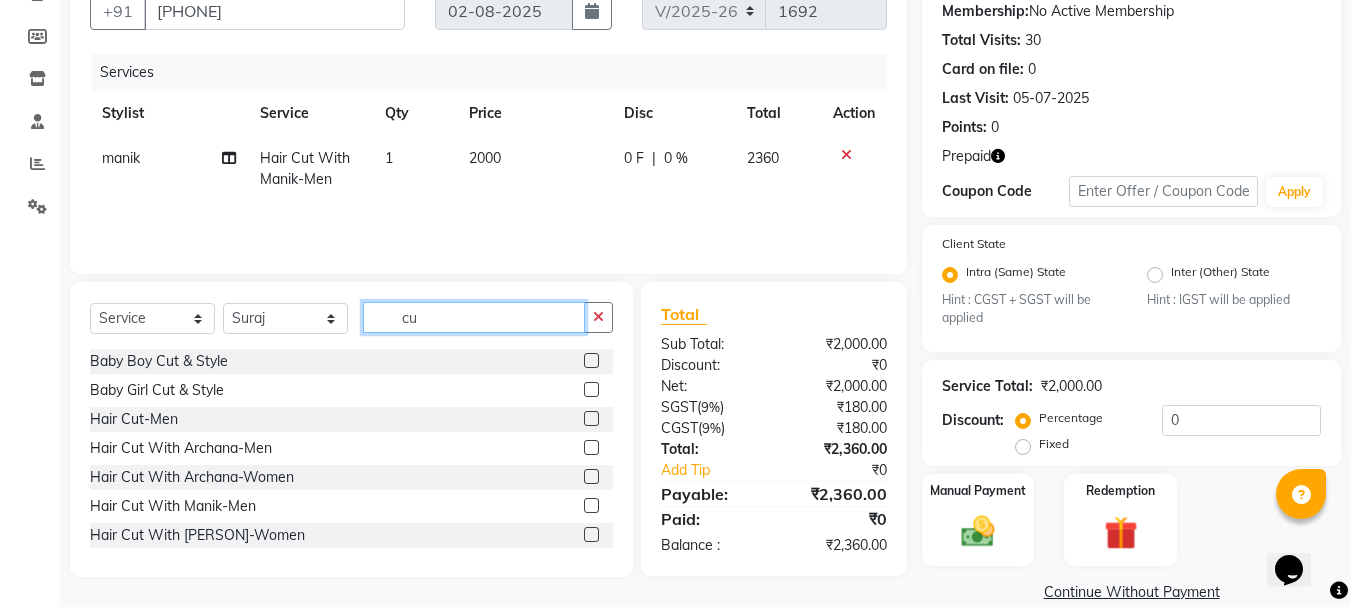 type on "c" 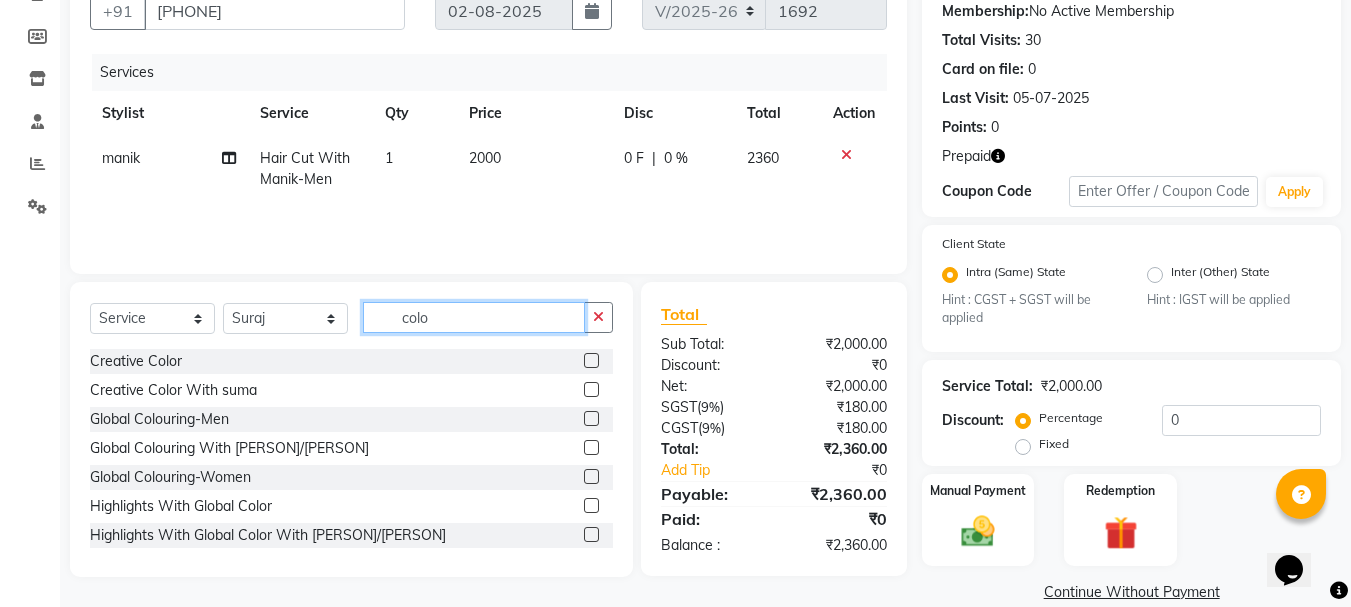 type on "colo" 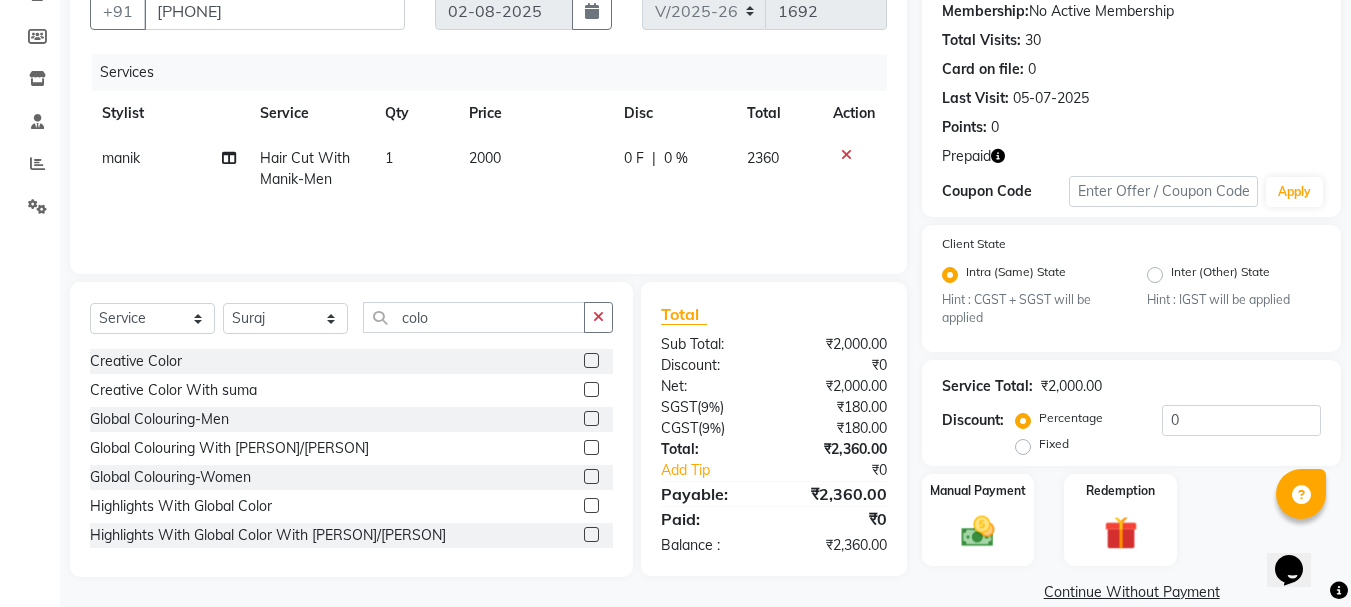 click 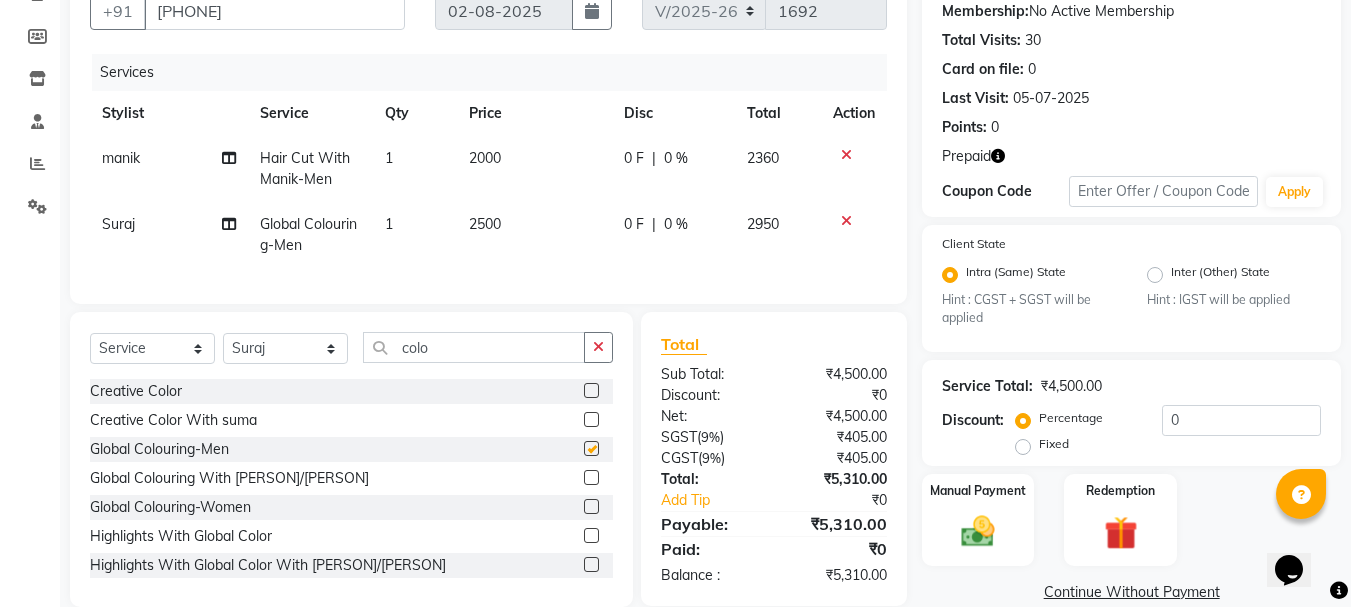 checkbox on "false" 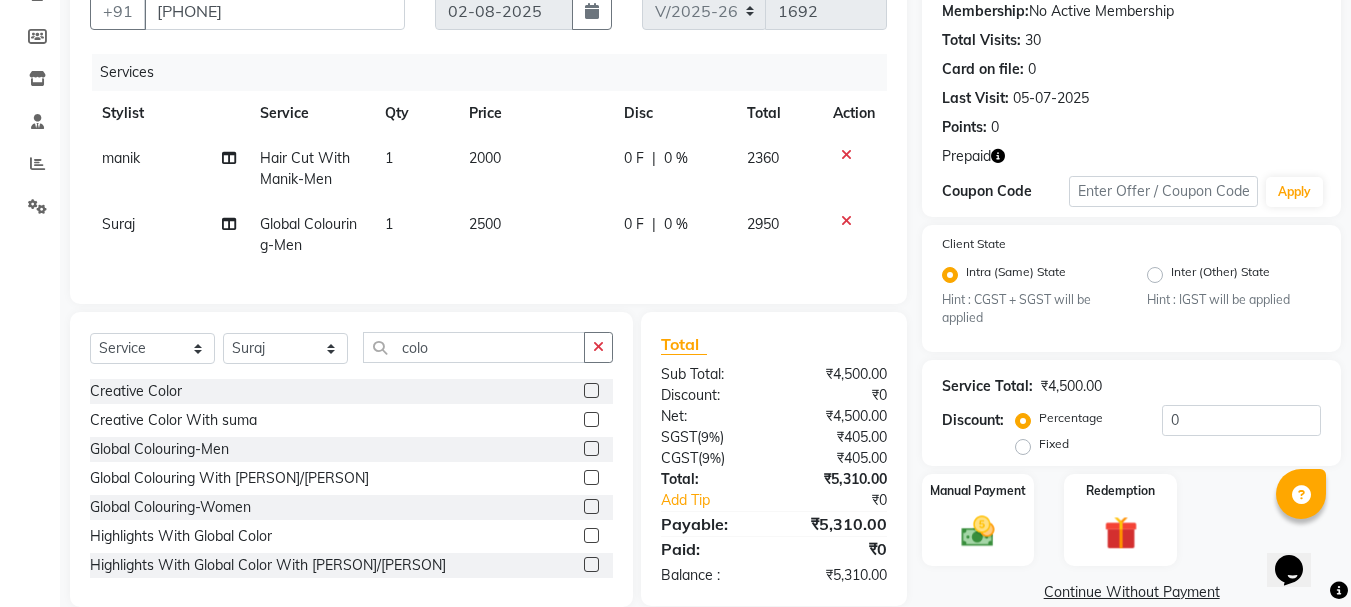click on "2500" 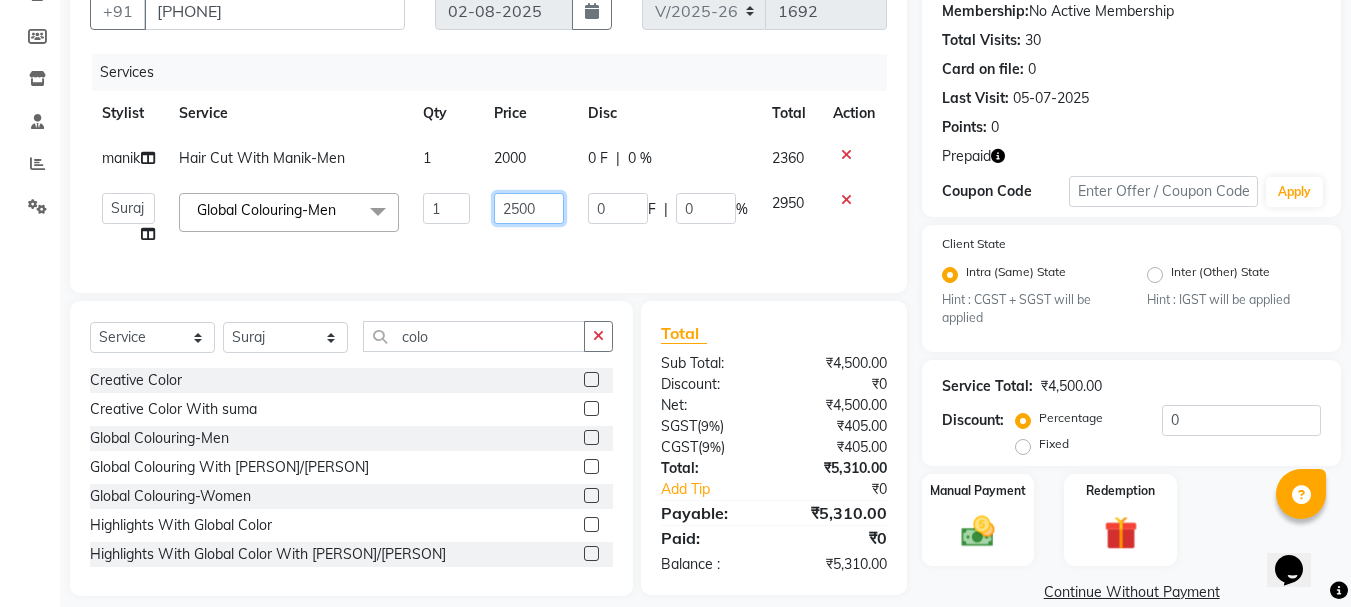 click on "2500" 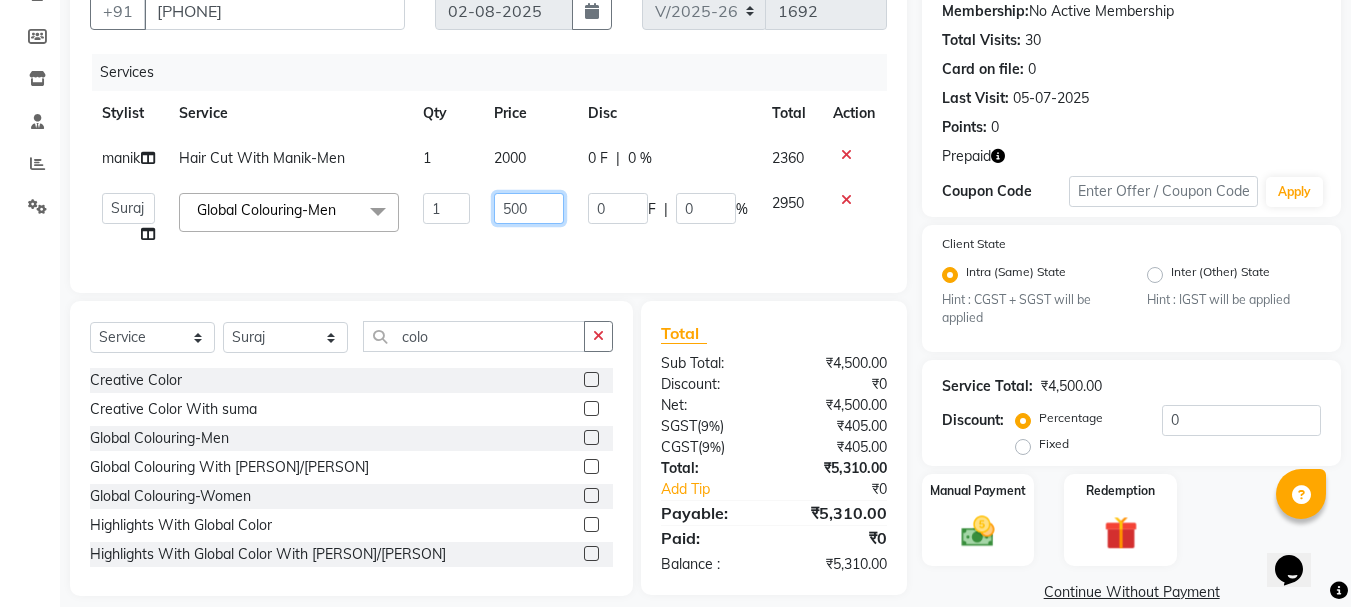 type on "1500" 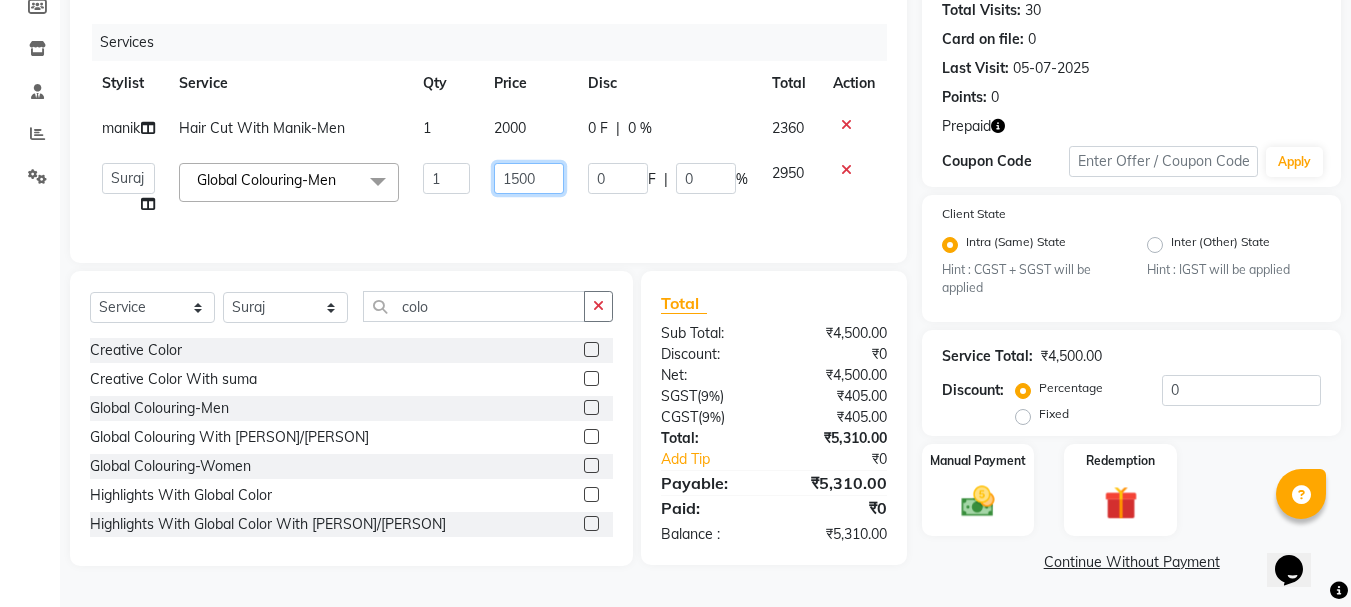 scroll, scrollTop: 249, scrollLeft: 0, axis: vertical 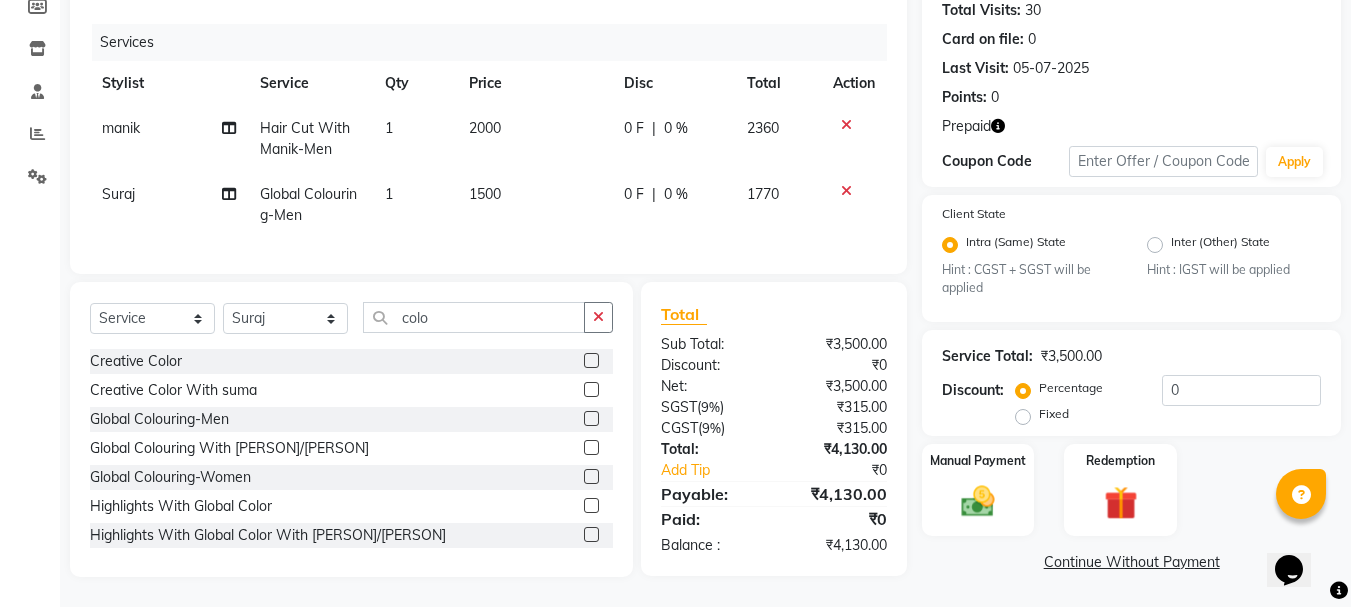 click on "2000" 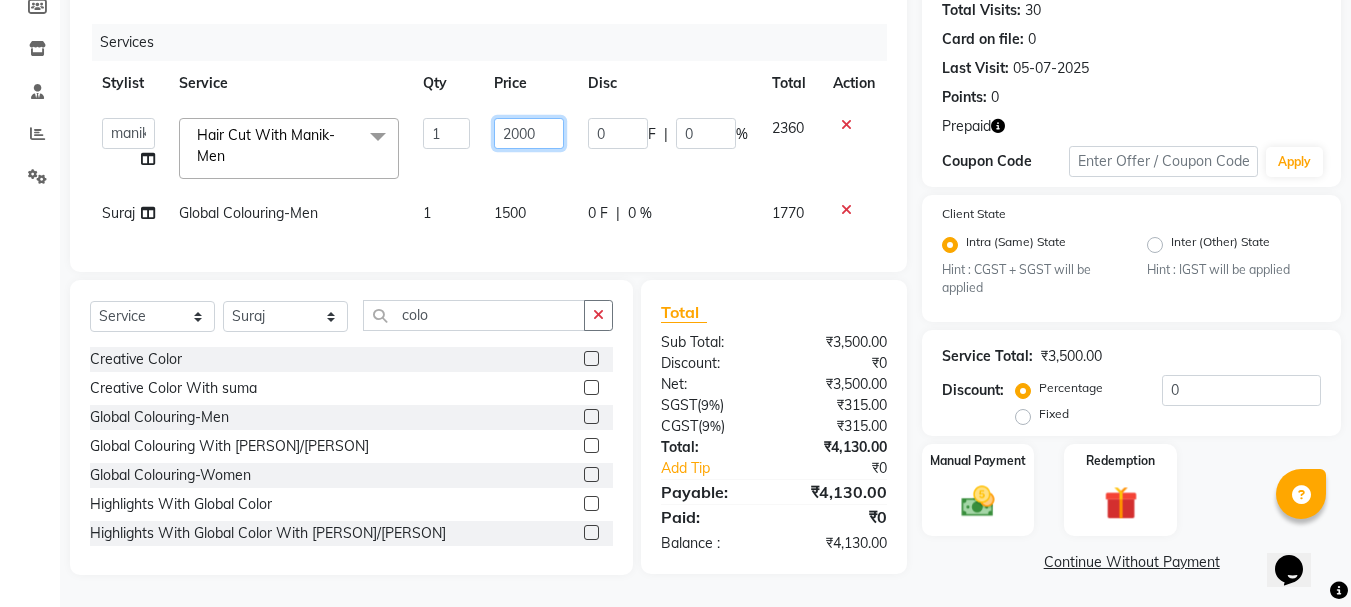 click on "2000" 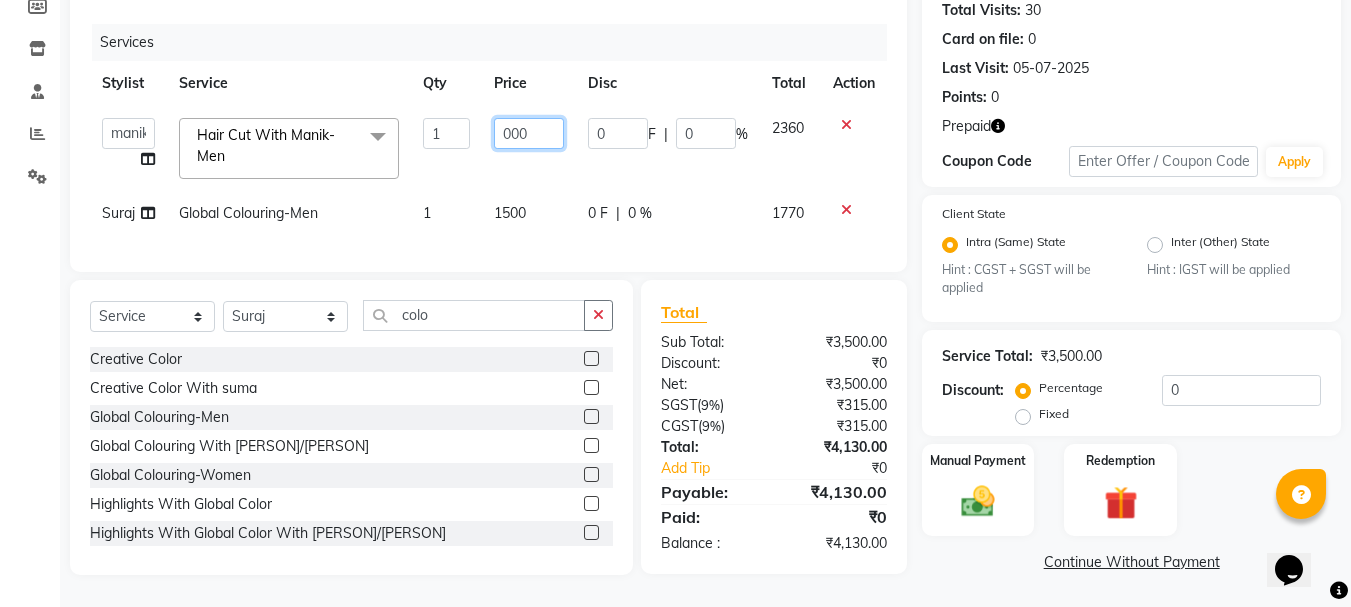 type on "1000" 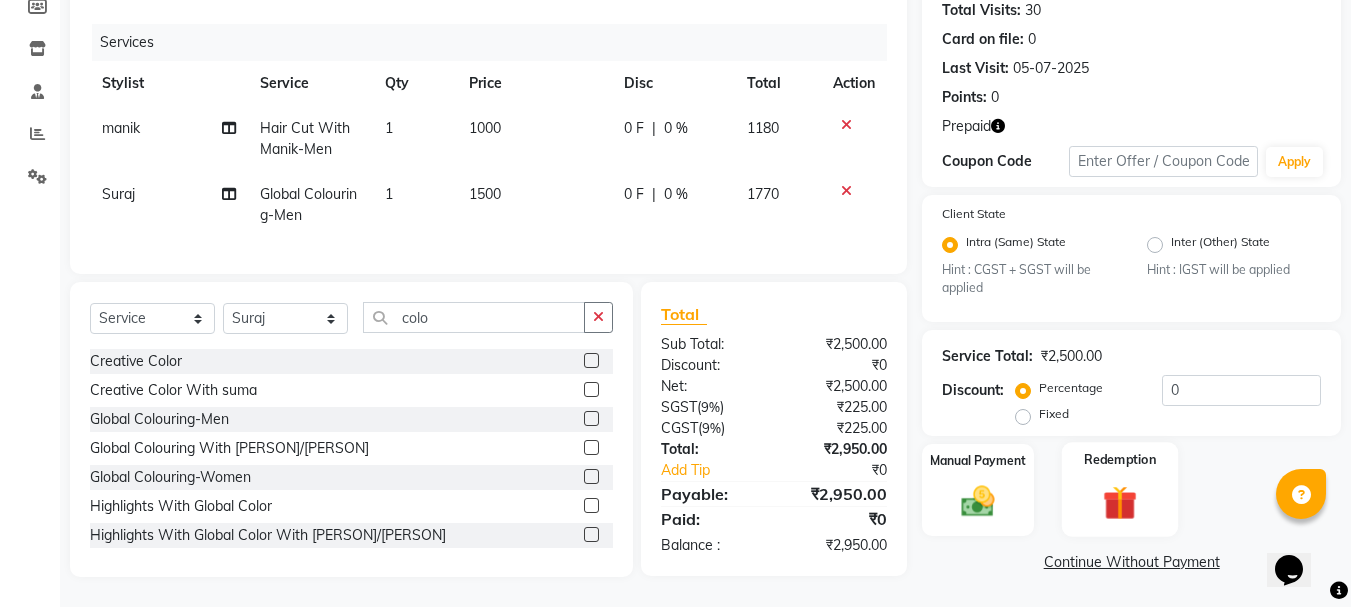 click 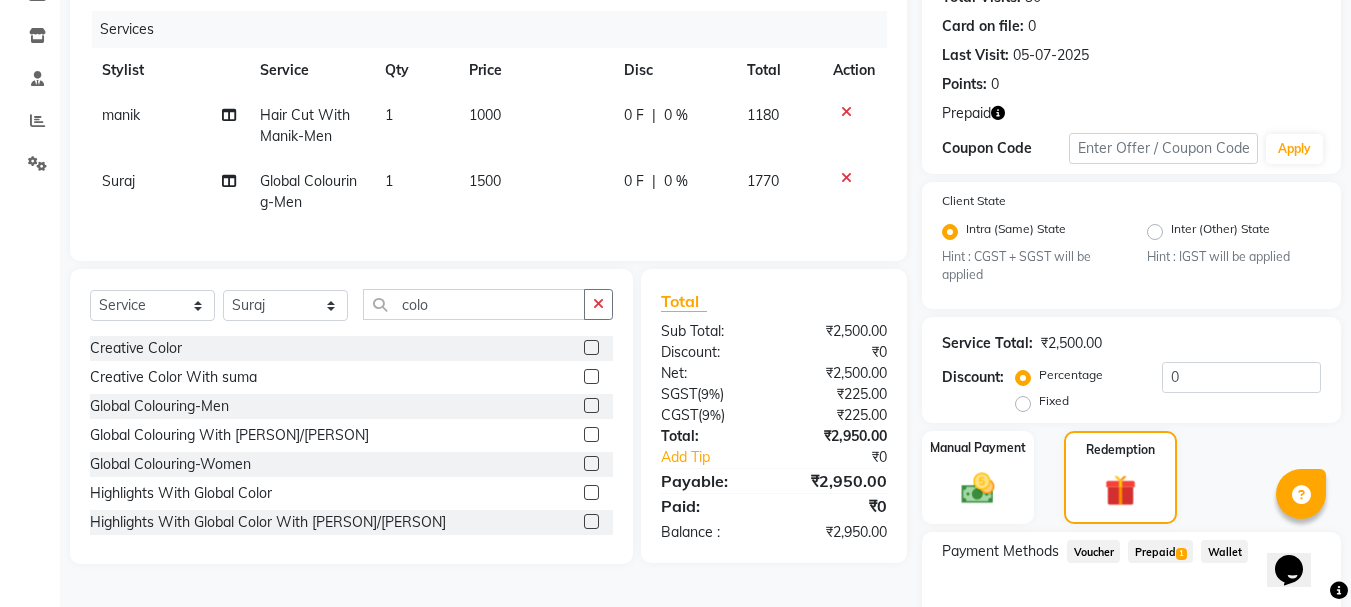 click on "Prepaid  1" 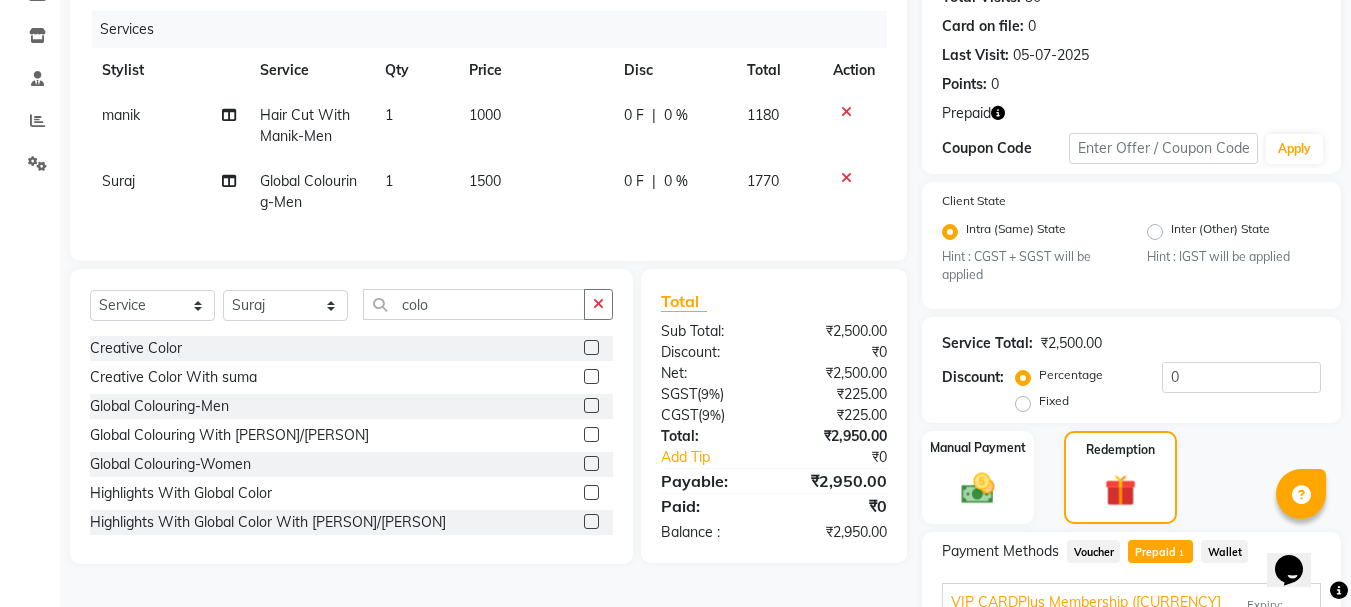 click 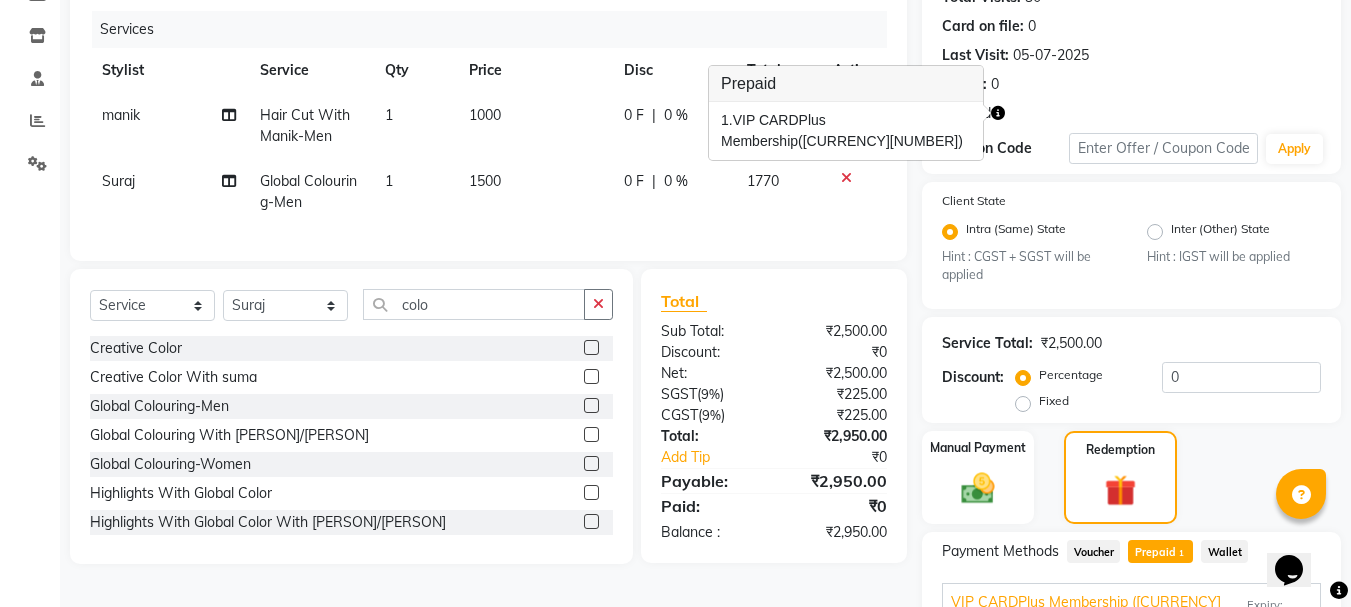 scroll, scrollTop: 390, scrollLeft: 0, axis: vertical 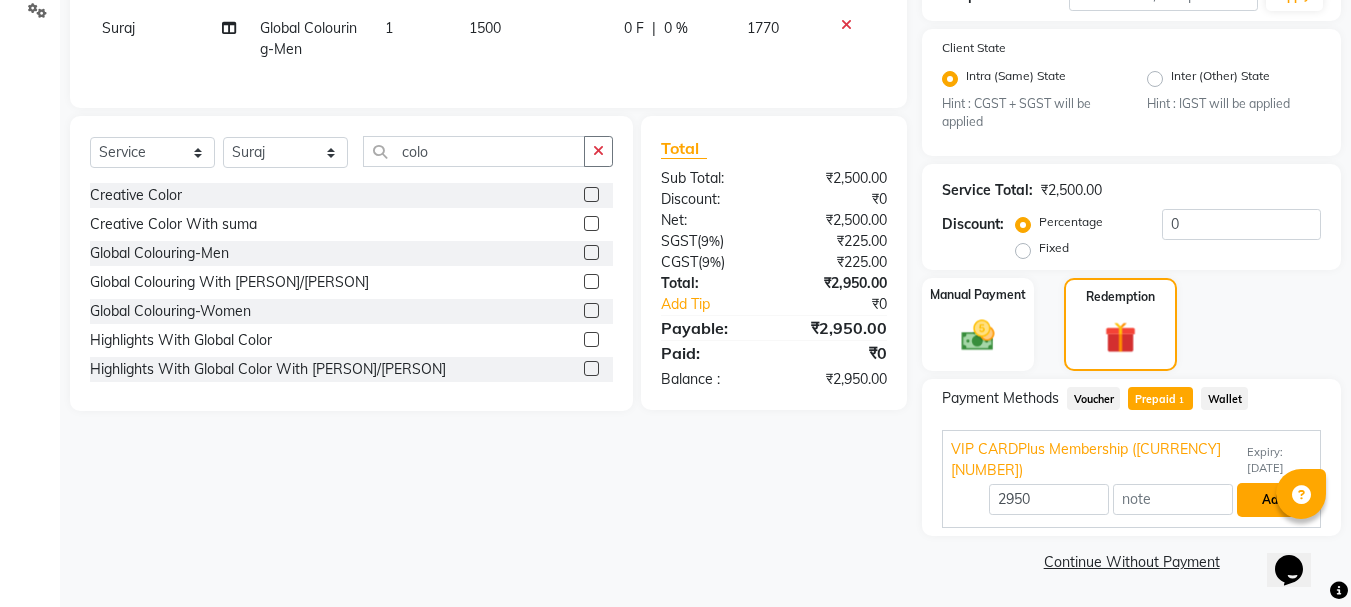 click on "Add" at bounding box center (1273, 500) 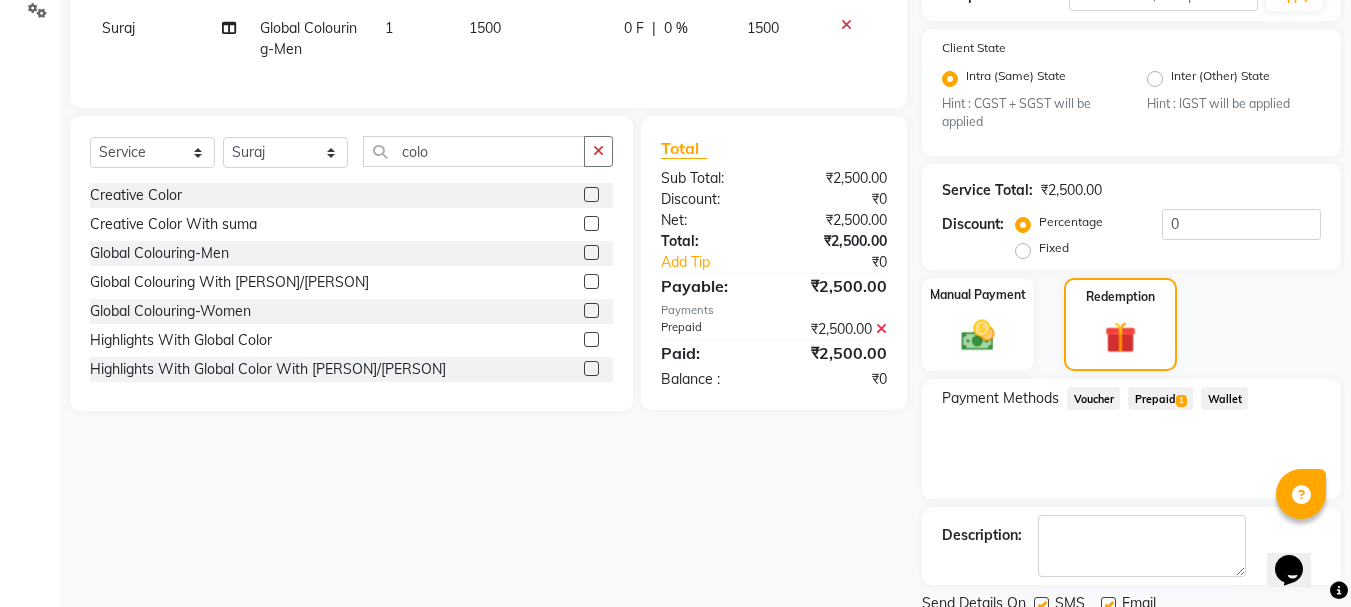 scroll, scrollTop: 466, scrollLeft: 0, axis: vertical 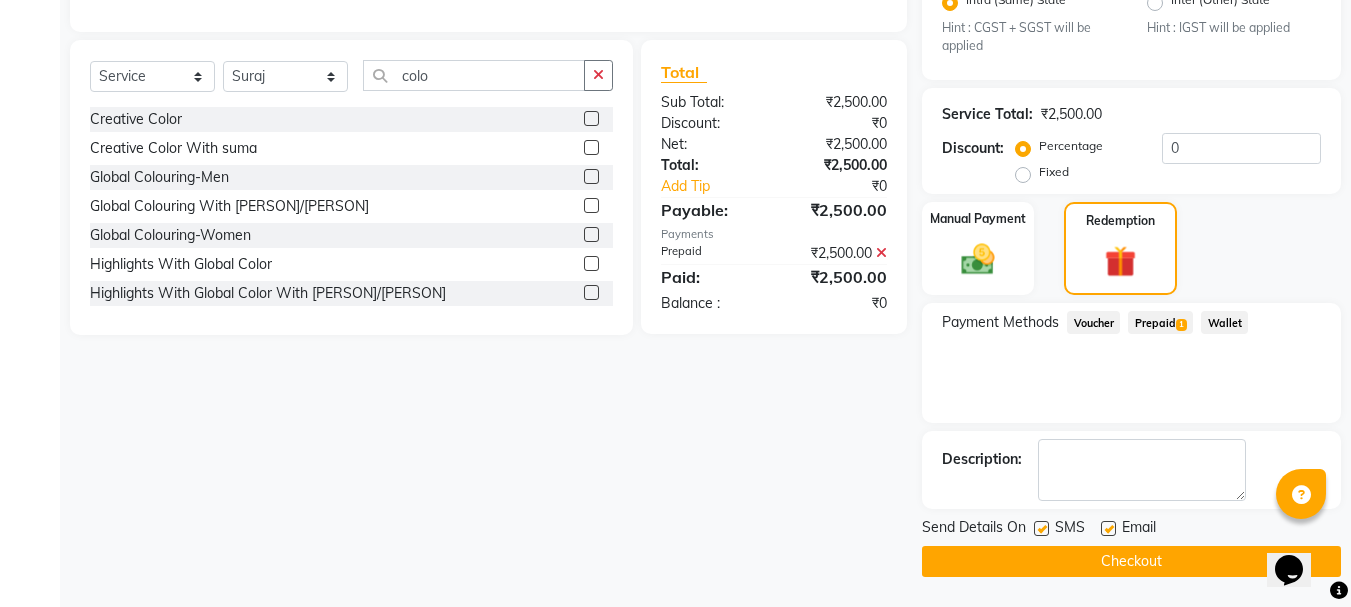 click on "Checkout" 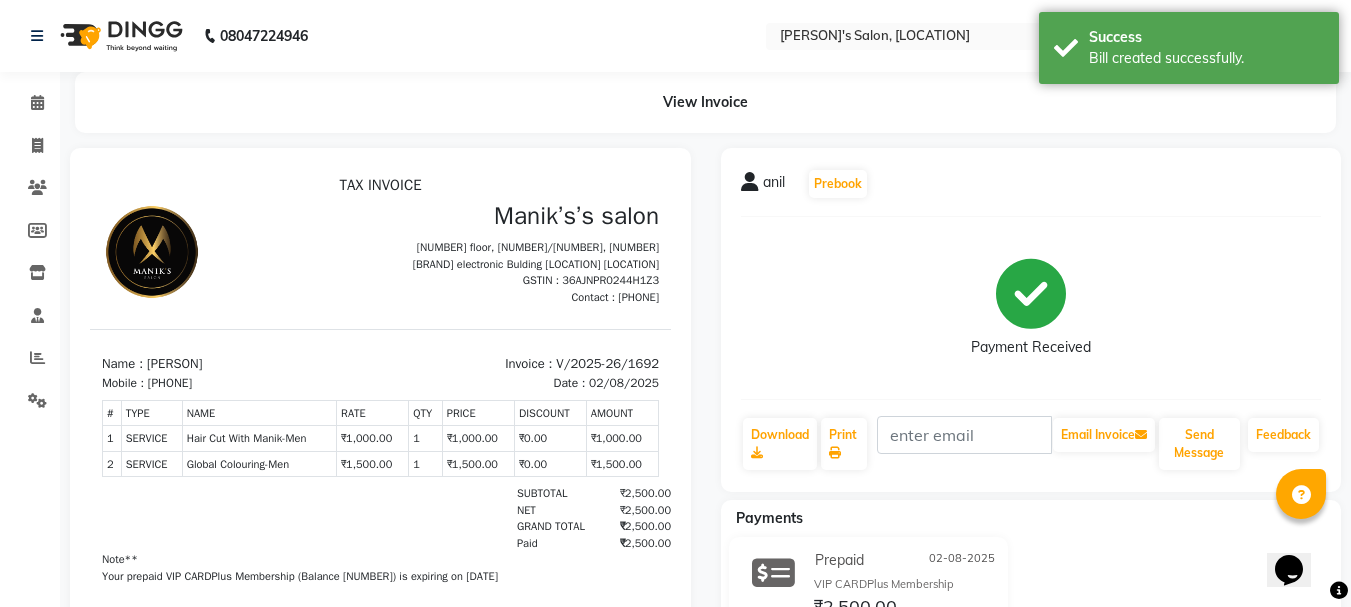 scroll, scrollTop: 0, scrollLeft: 0, axis: both 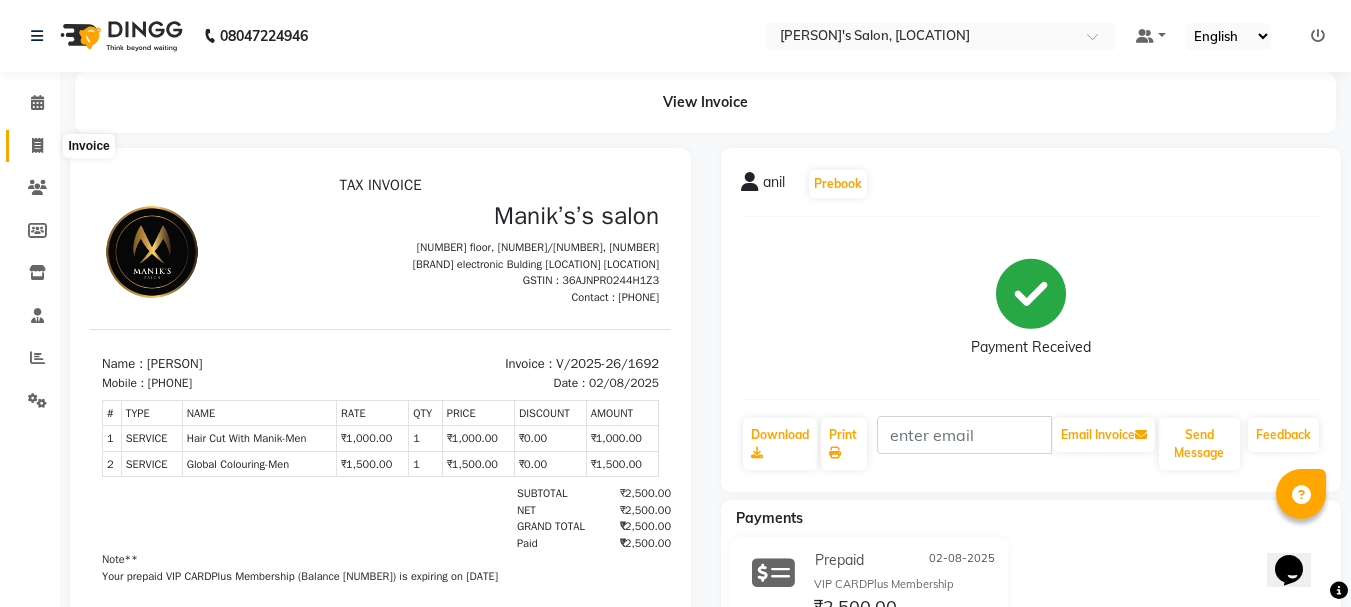 click 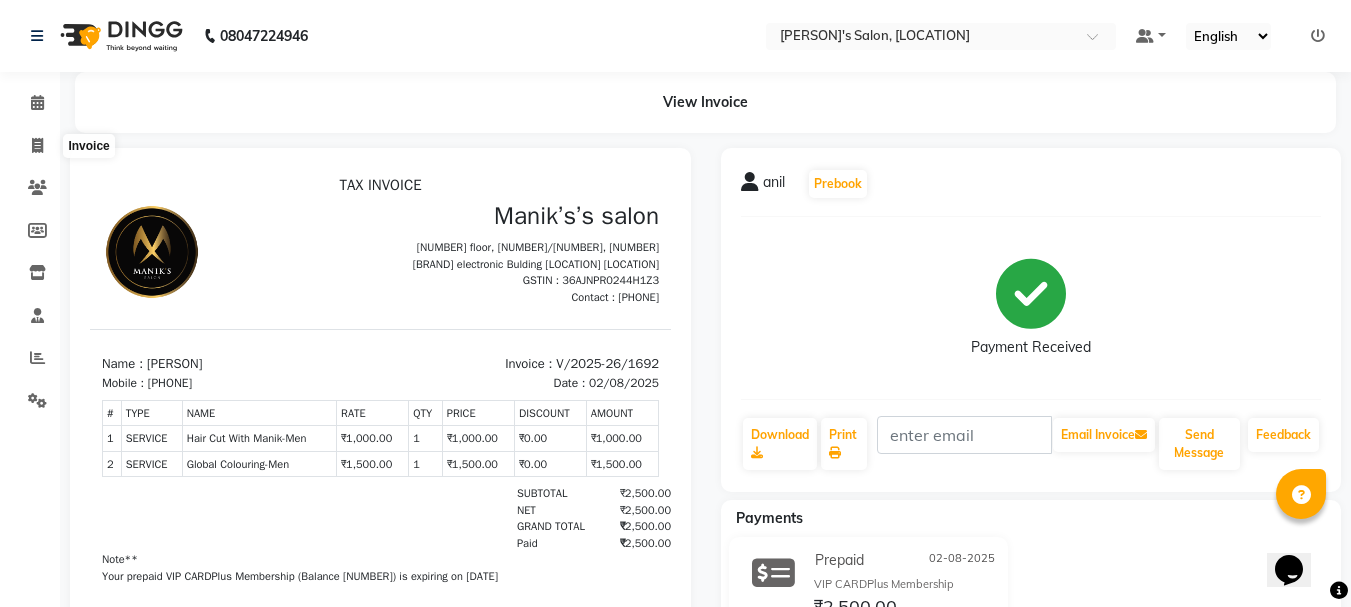 select on "3810" 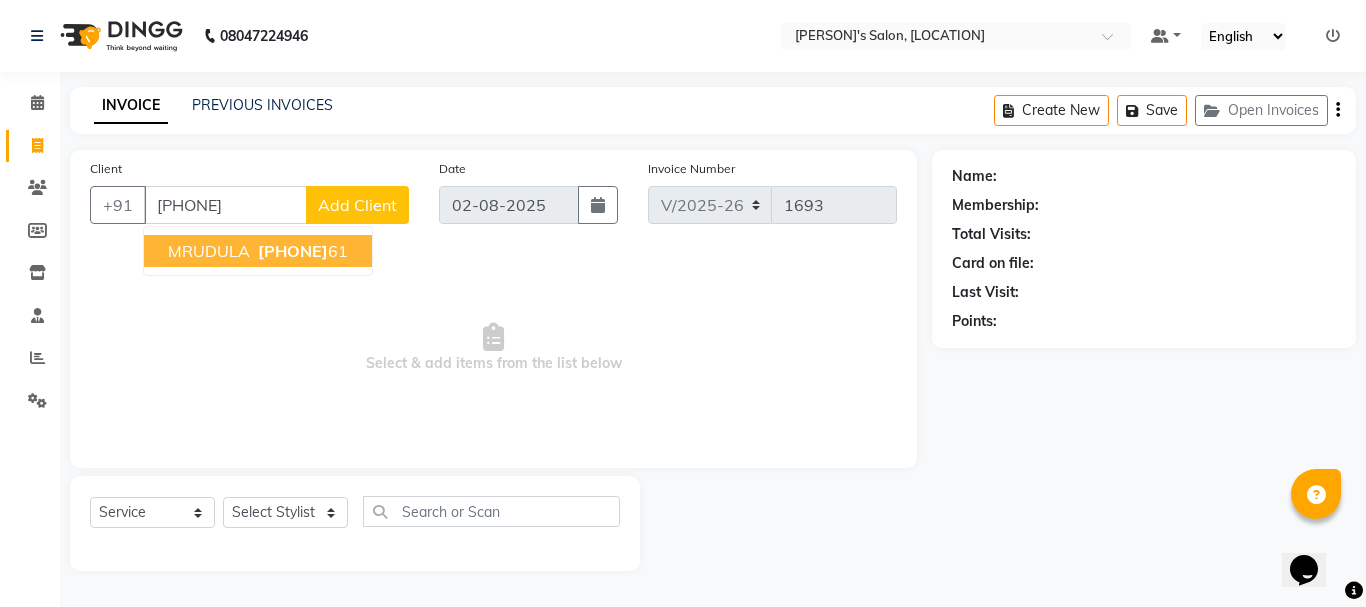 type on "[PHONE]" 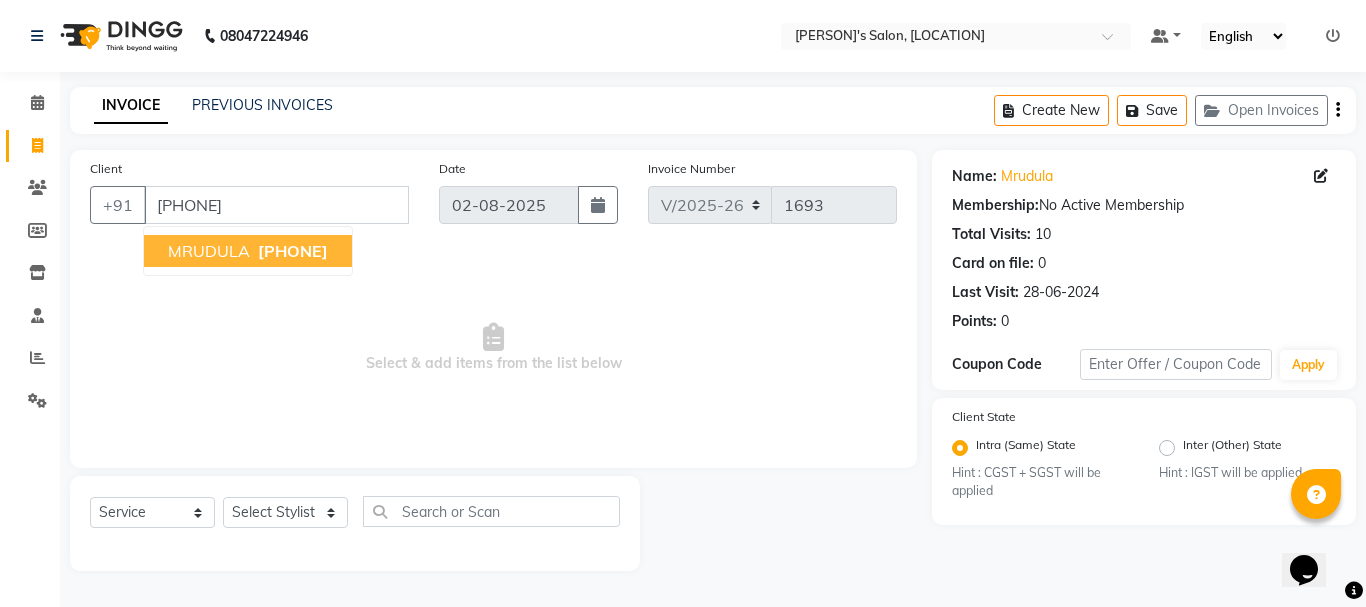 click on "MRUDULA" at bounding box center (209, 251) 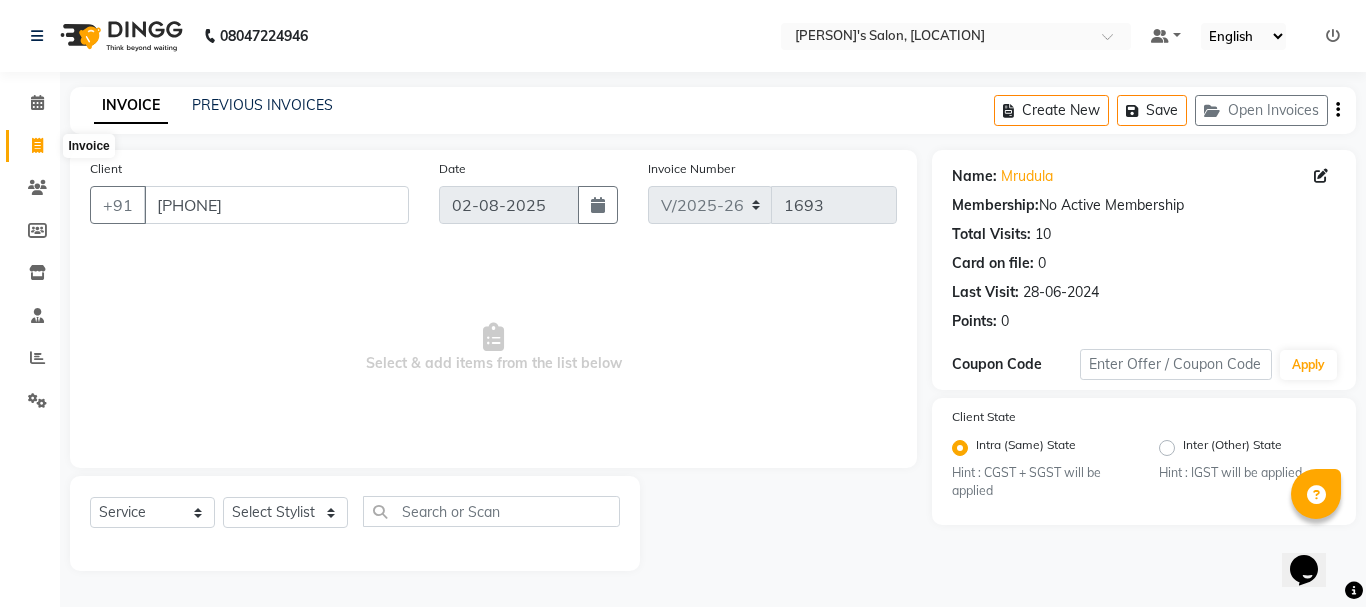 click 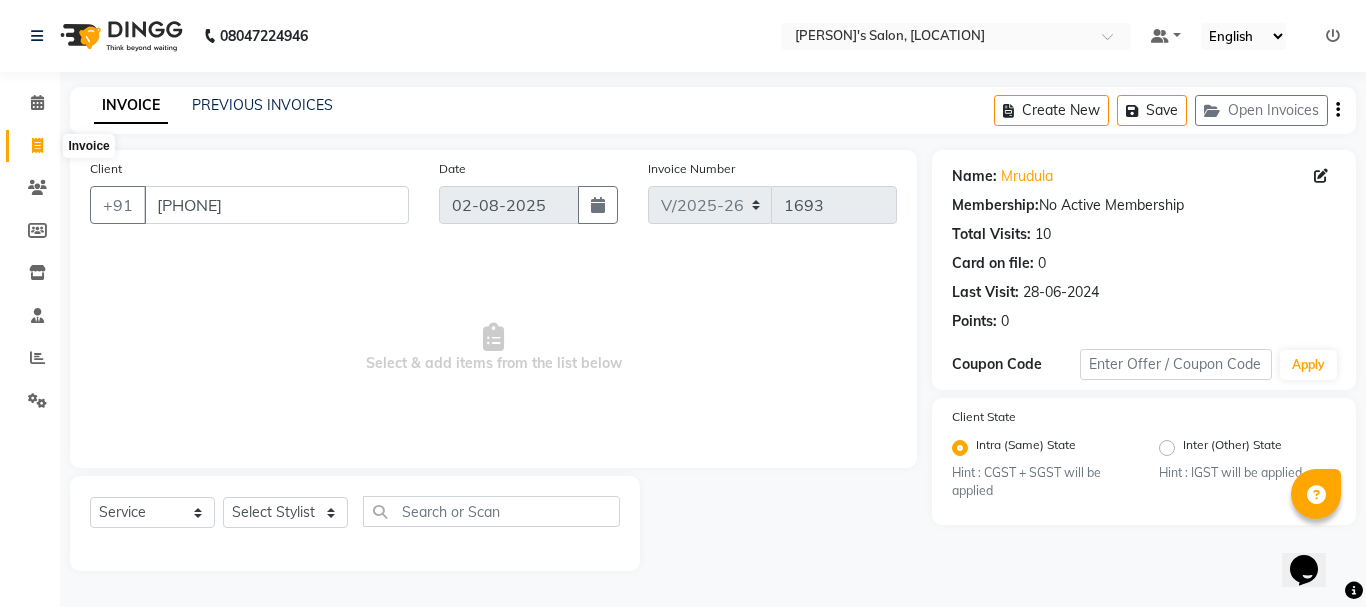 select on "service" 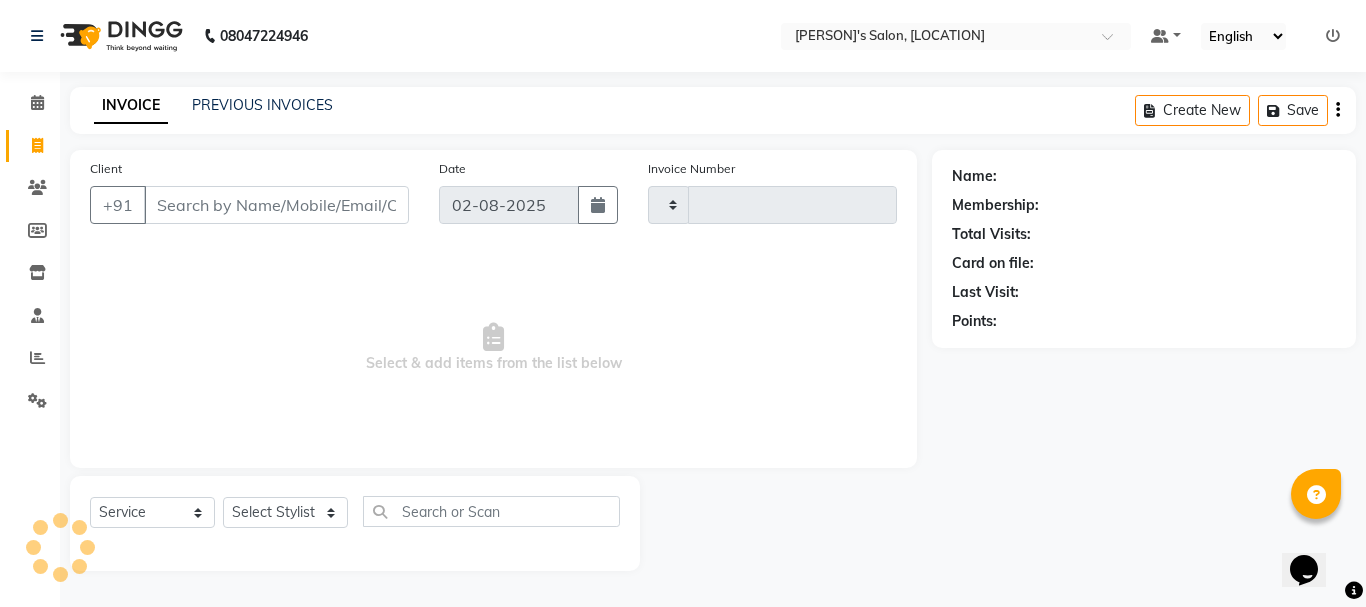 type on "1693" 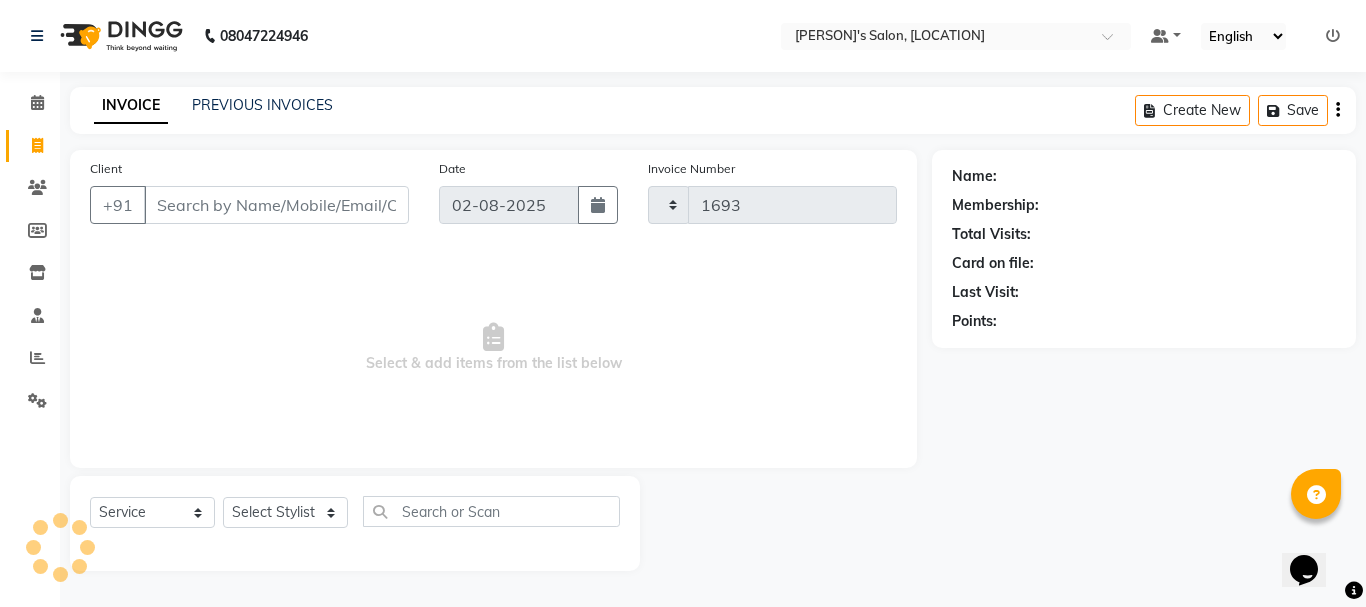 select on "3810" 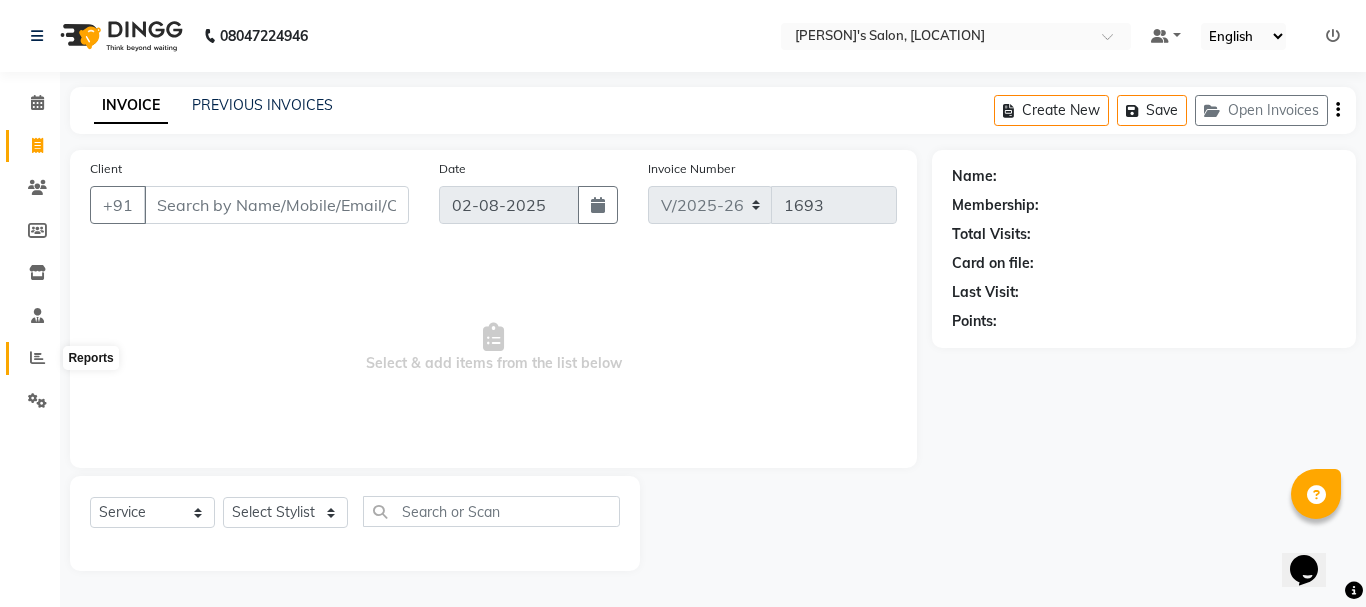 click 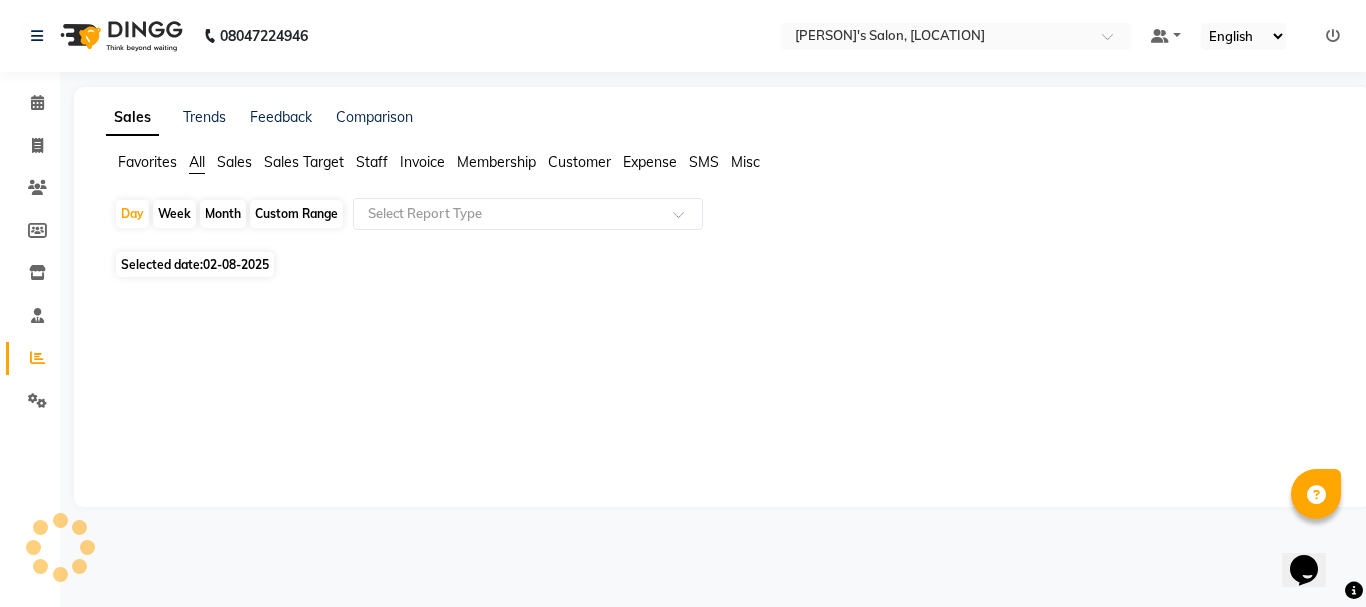 click on "Staff" 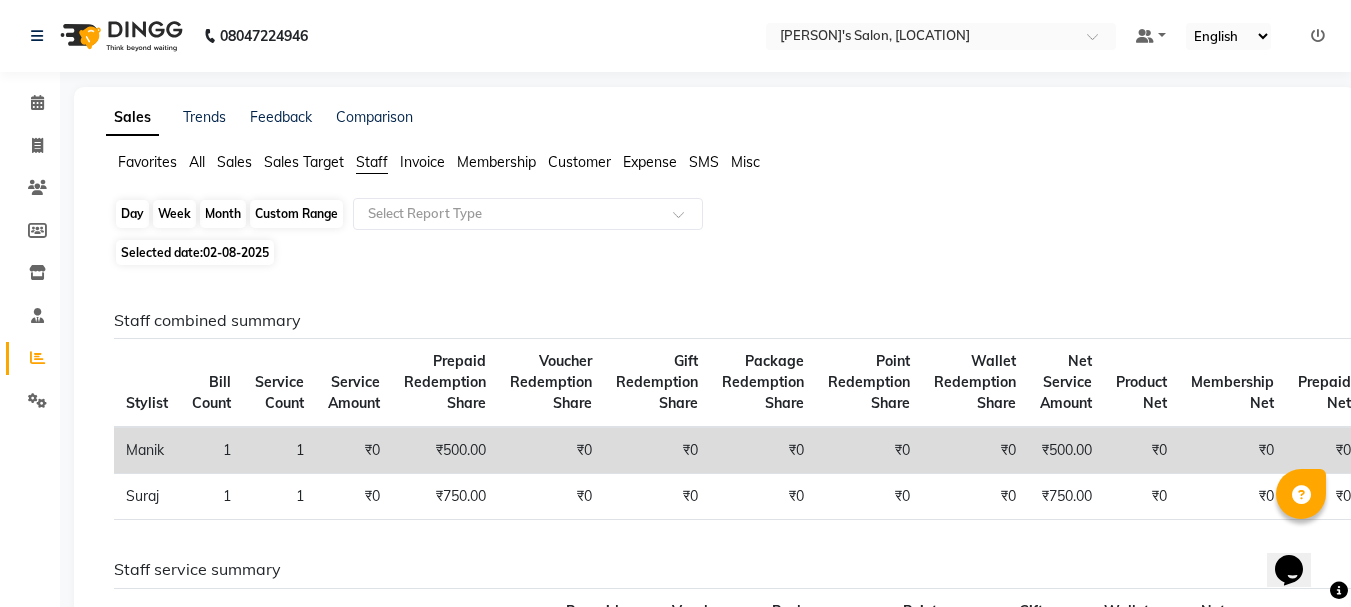 click on "Day" 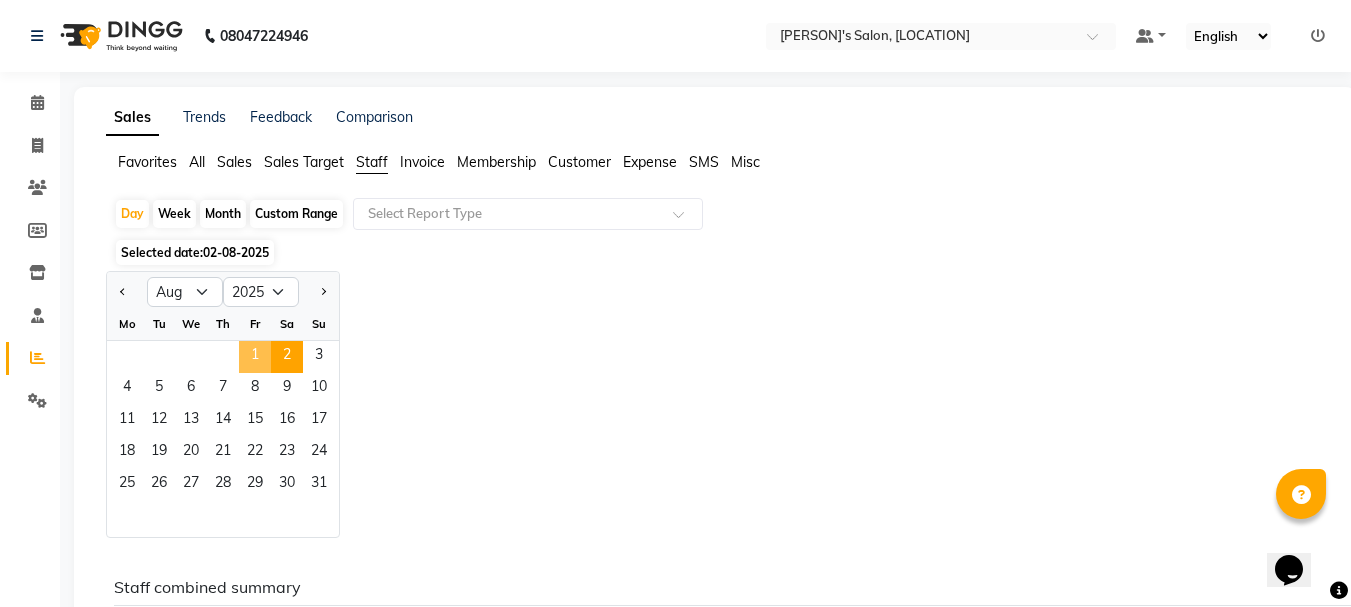 click on "1" 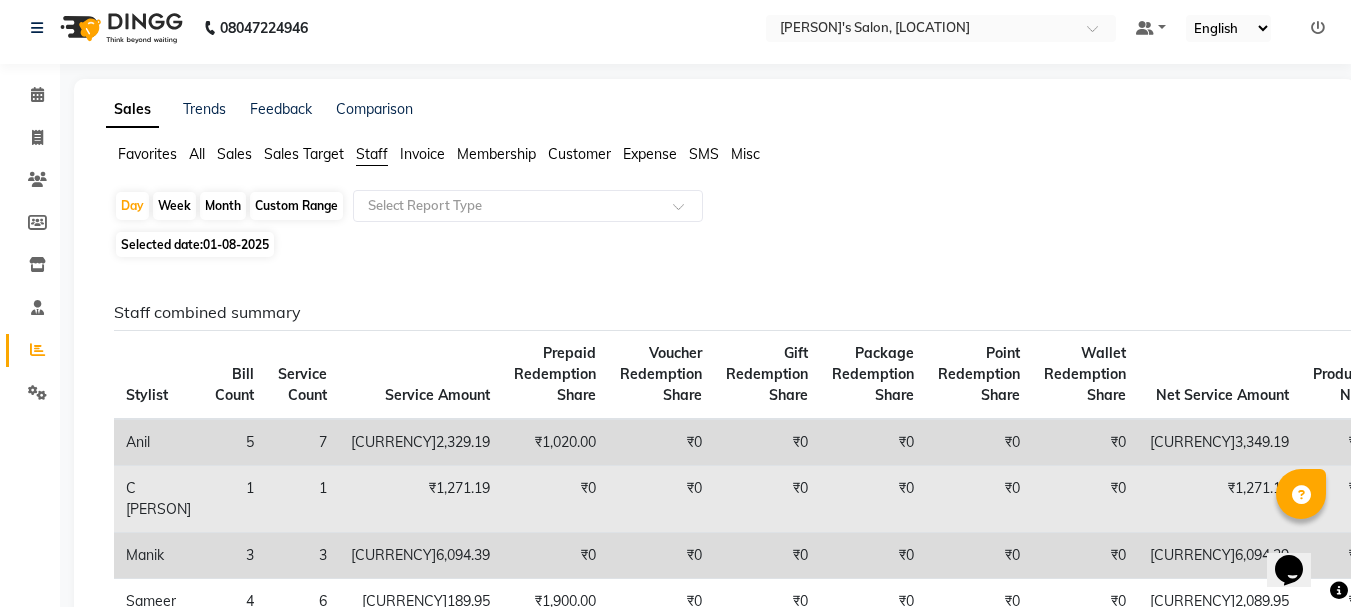 scroll, scrollTop: 0, scrollLeft: 0, axis: both 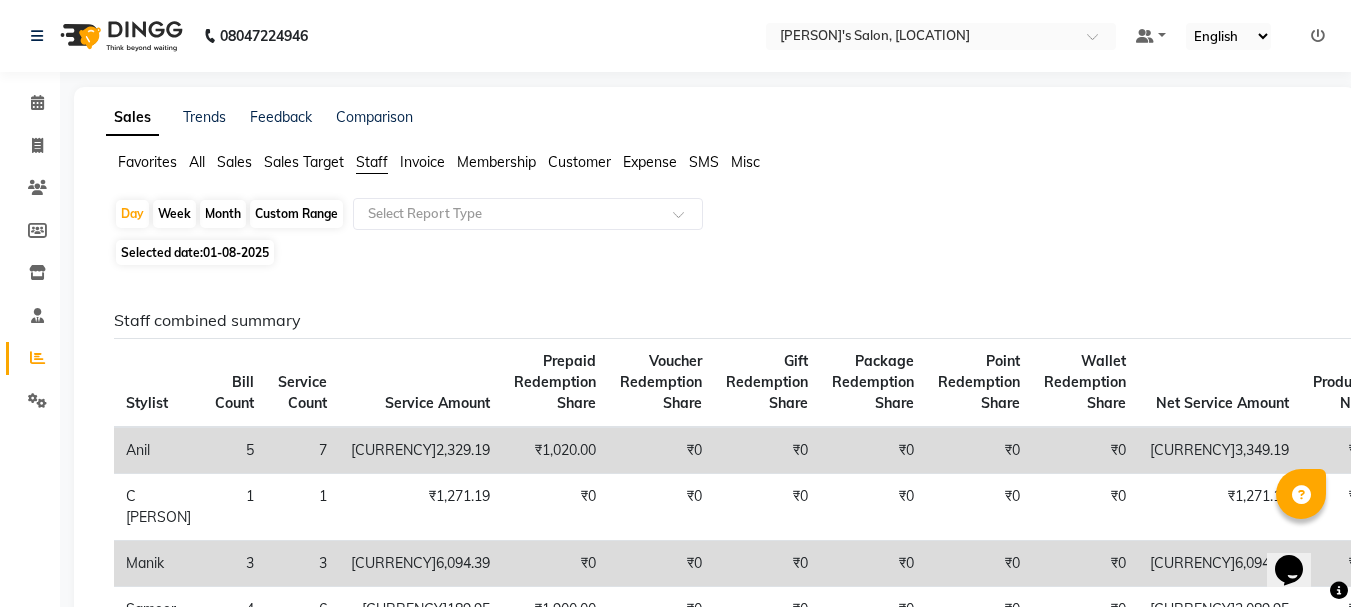 click on "Month" 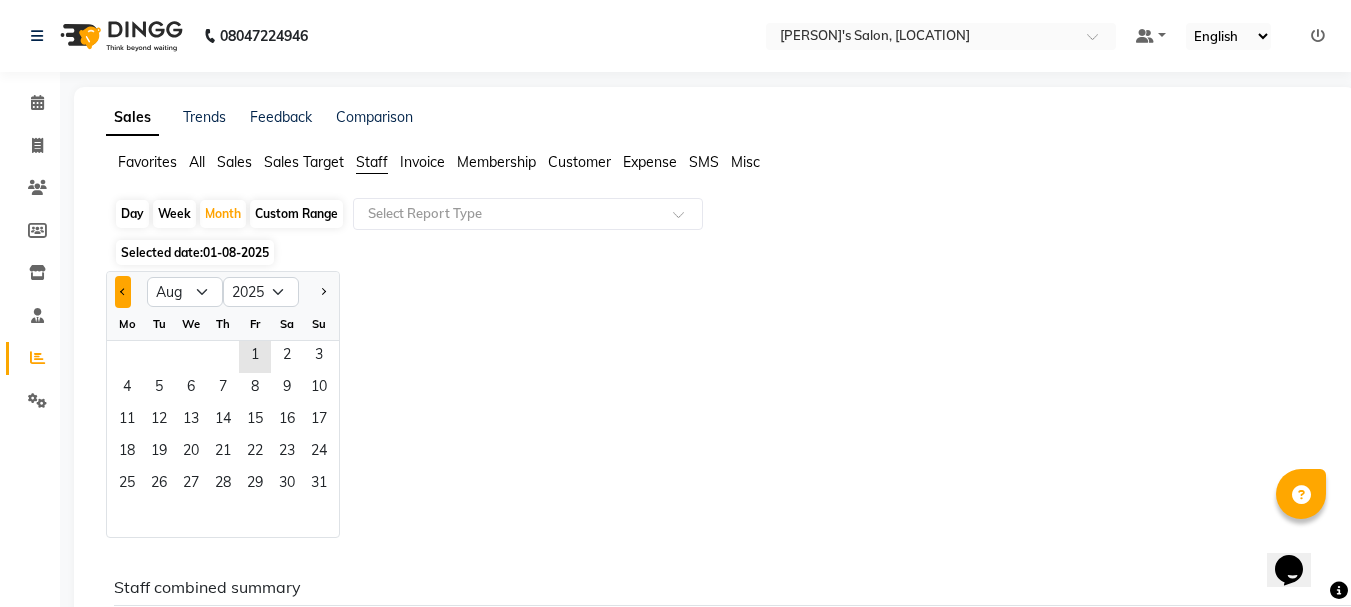 click 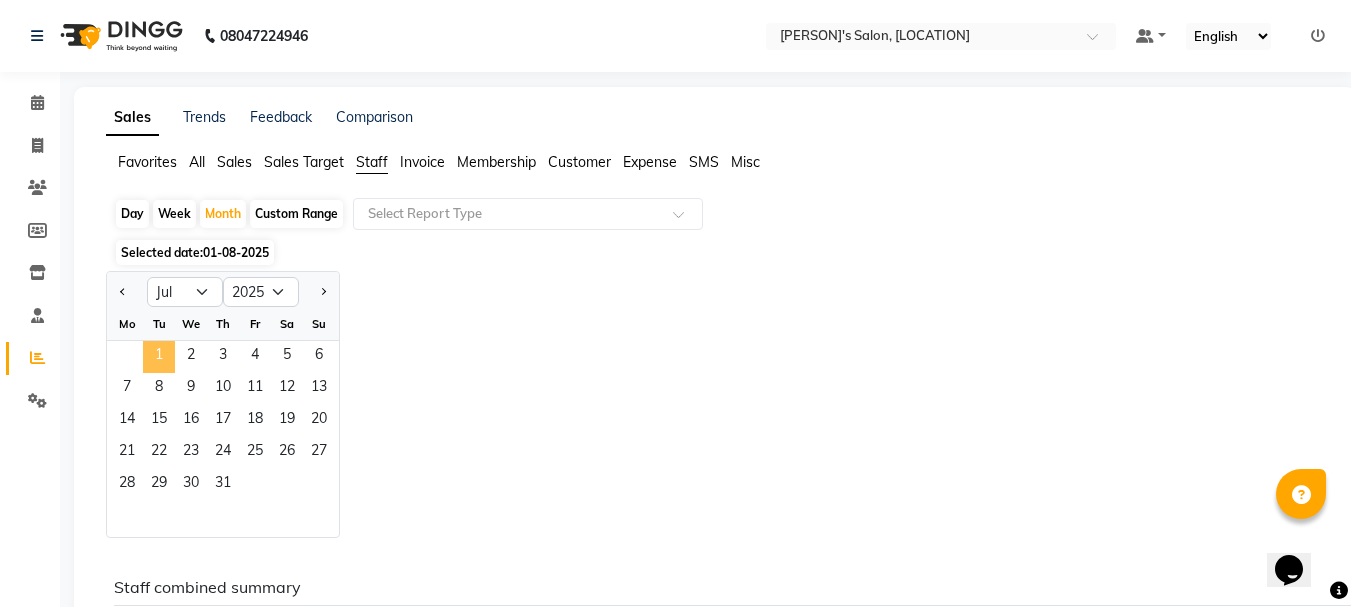 click on "1" 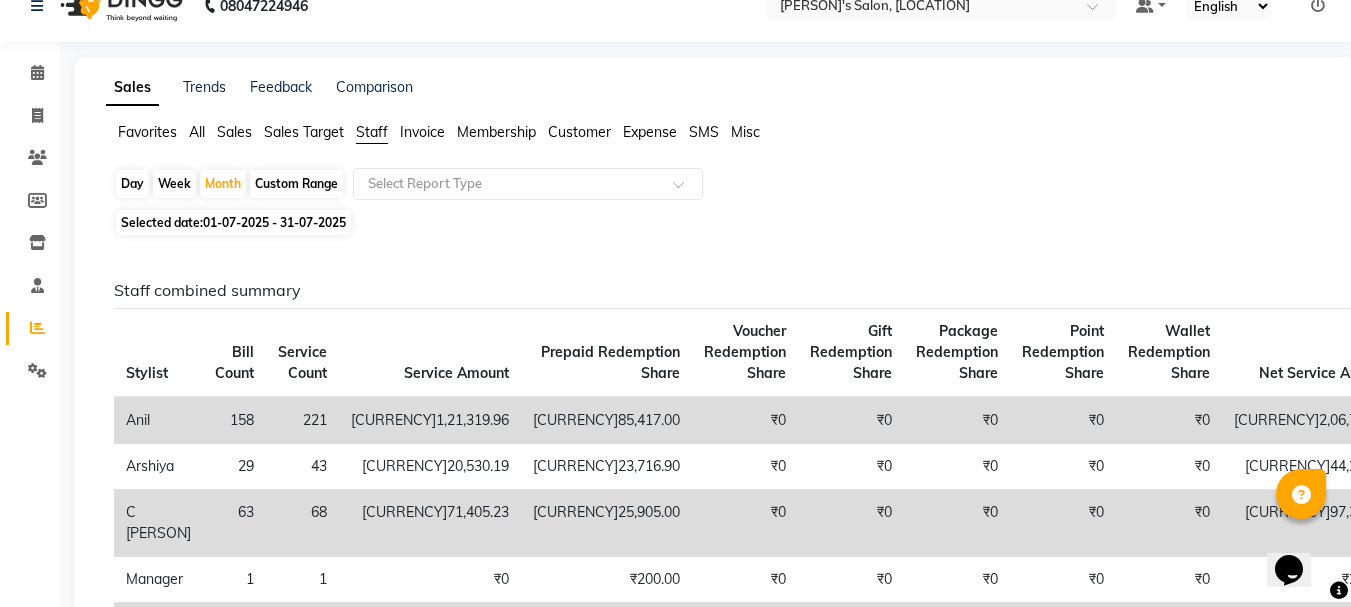 scroll, scrollTop: 100, scrollLeft: 0, axis: vertical 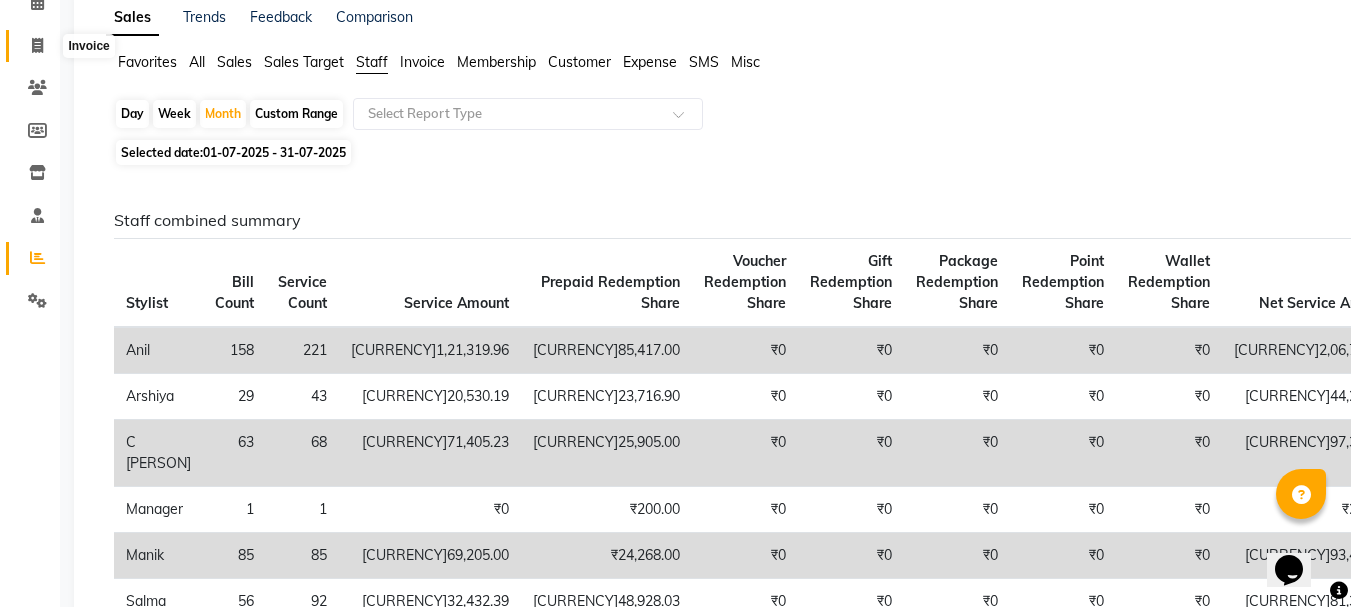 click 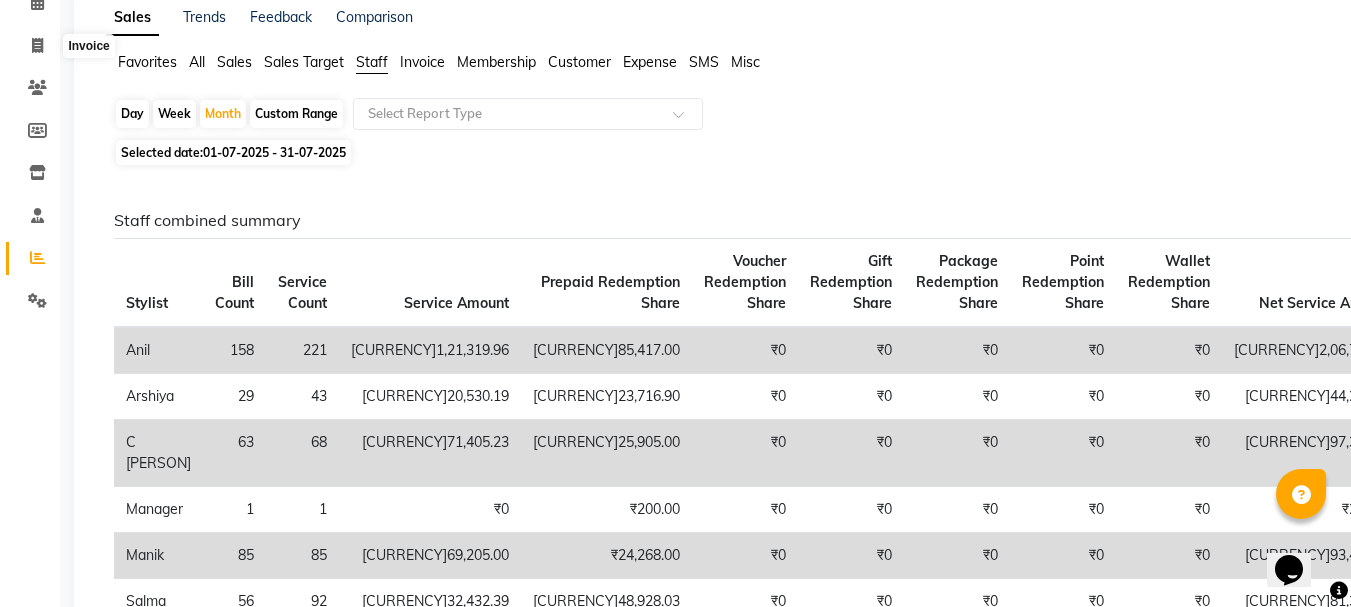 select on "3810" 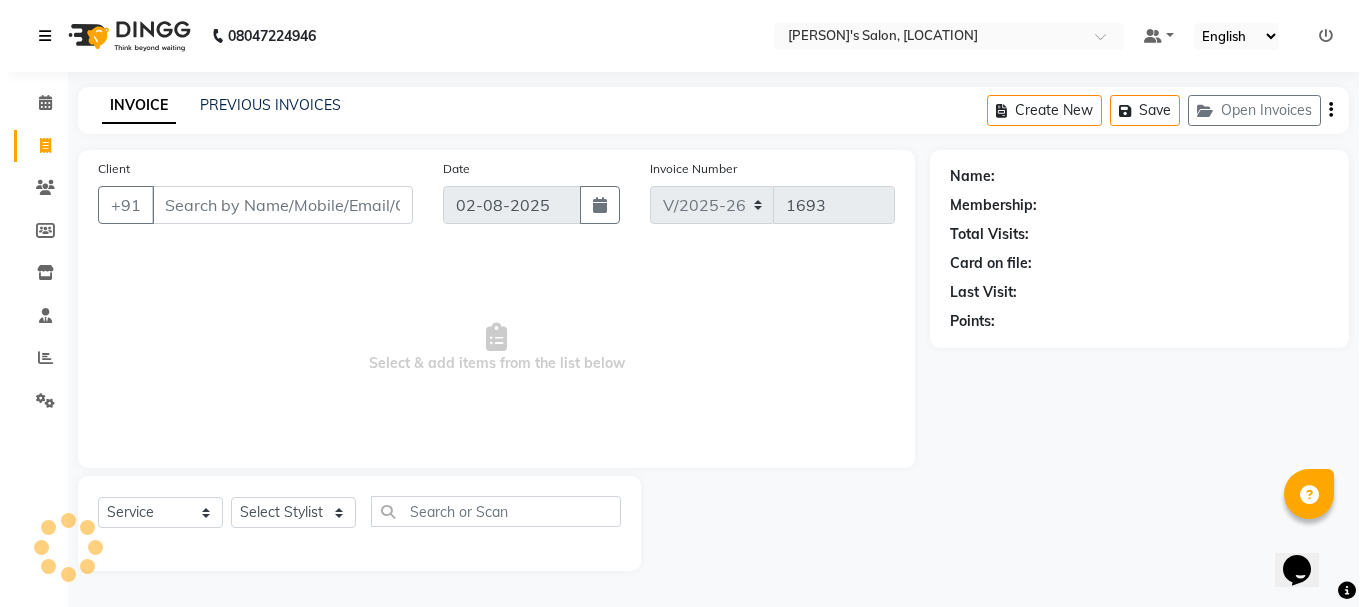 scroll, scrollTop: 0, scrollLeft: 0, axis: both 